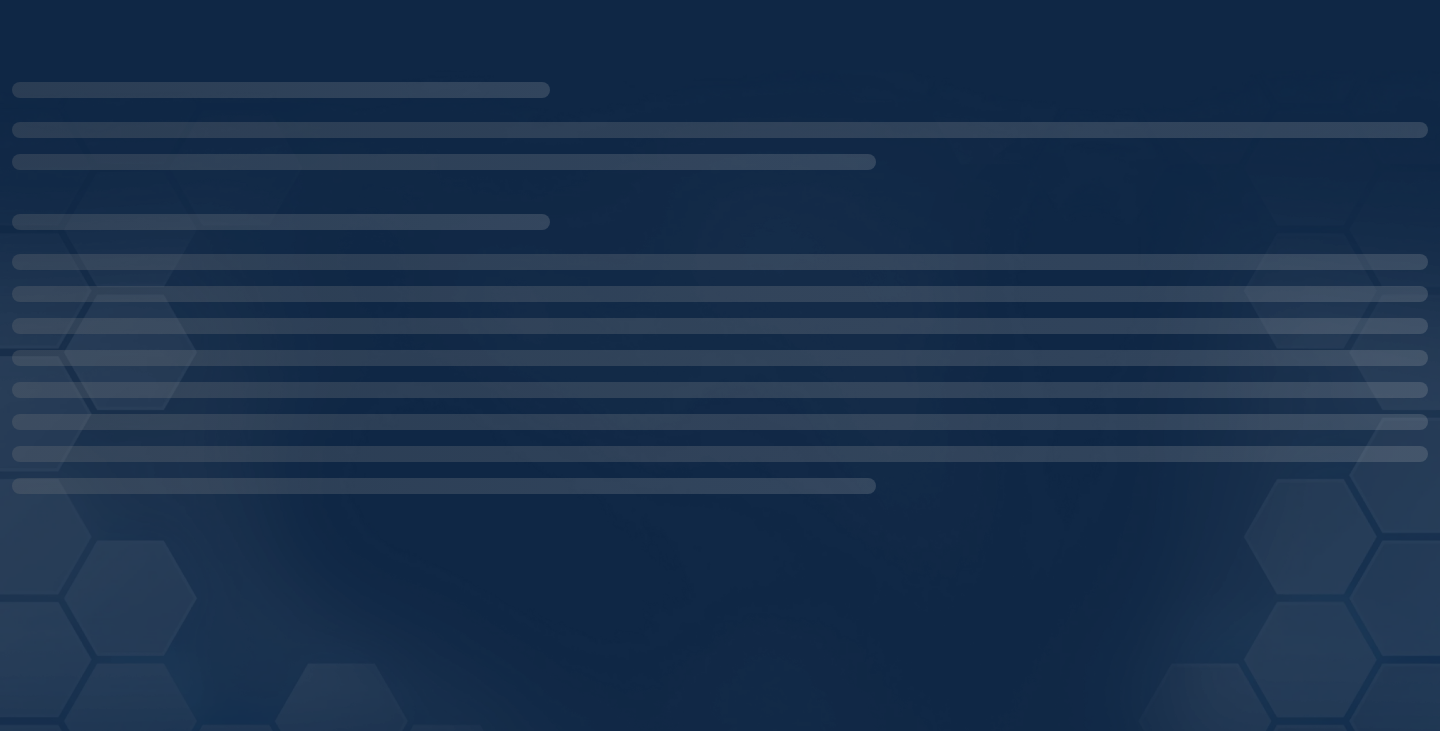 scroll, scrollTop: 0, scrollLeft: 0, axis: both 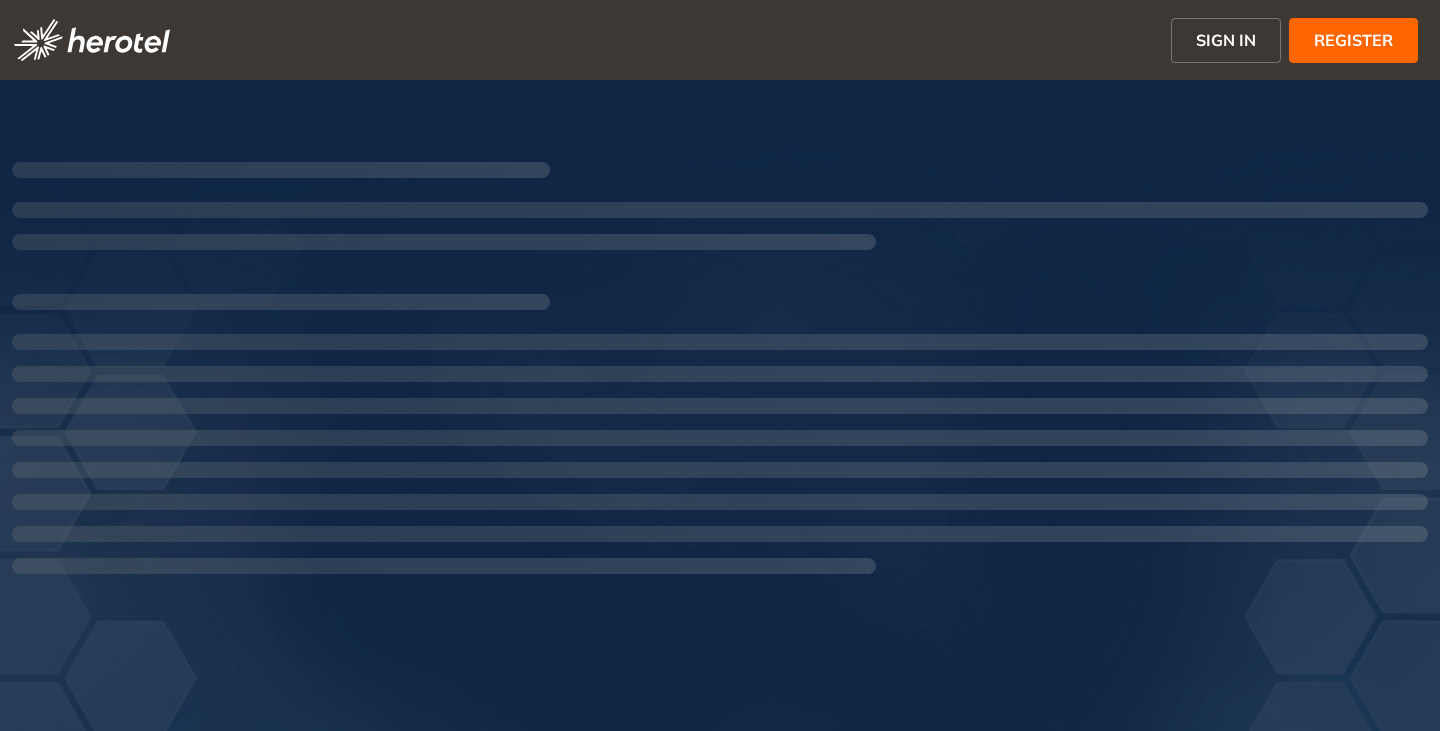 click on "SIGN IN" at bounding box center [1226, 40] 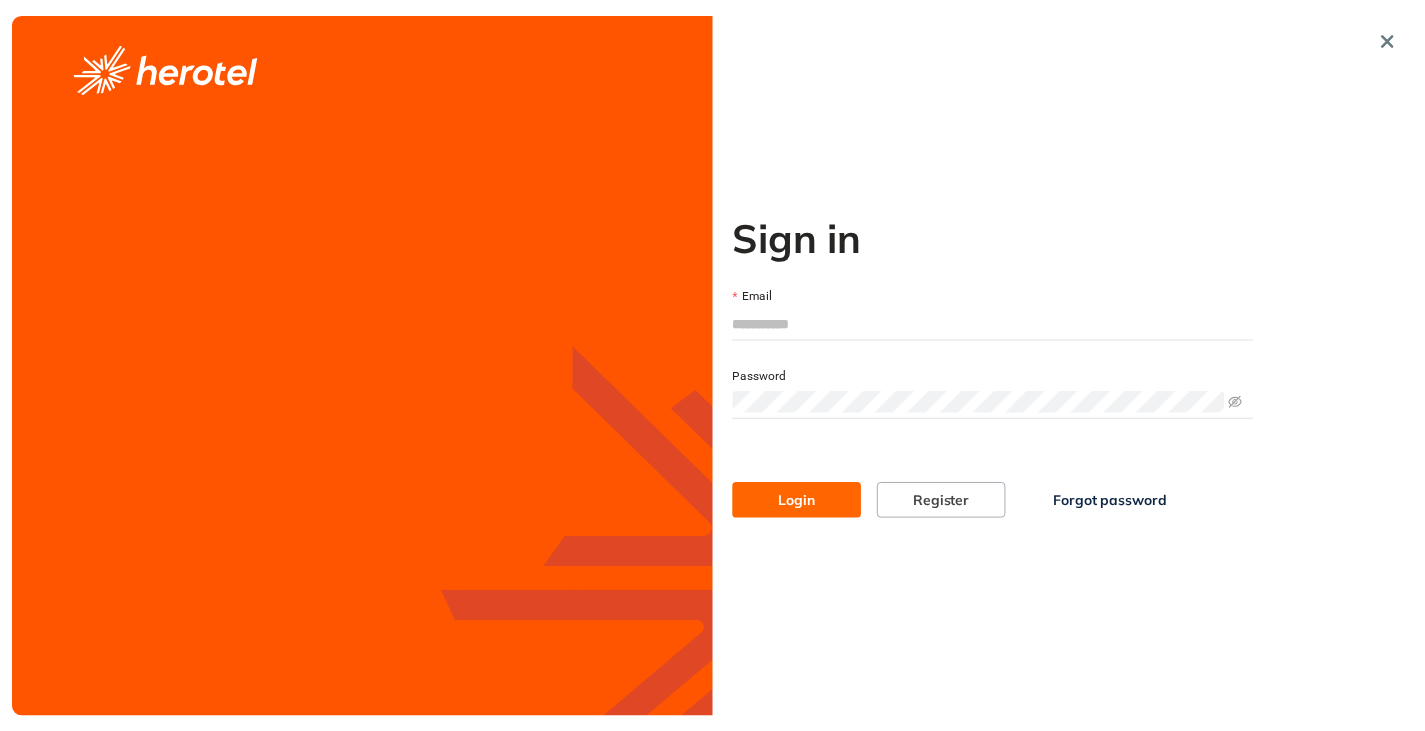 scroll, scrollTop: 0, scrollLeft: 0, axis: both 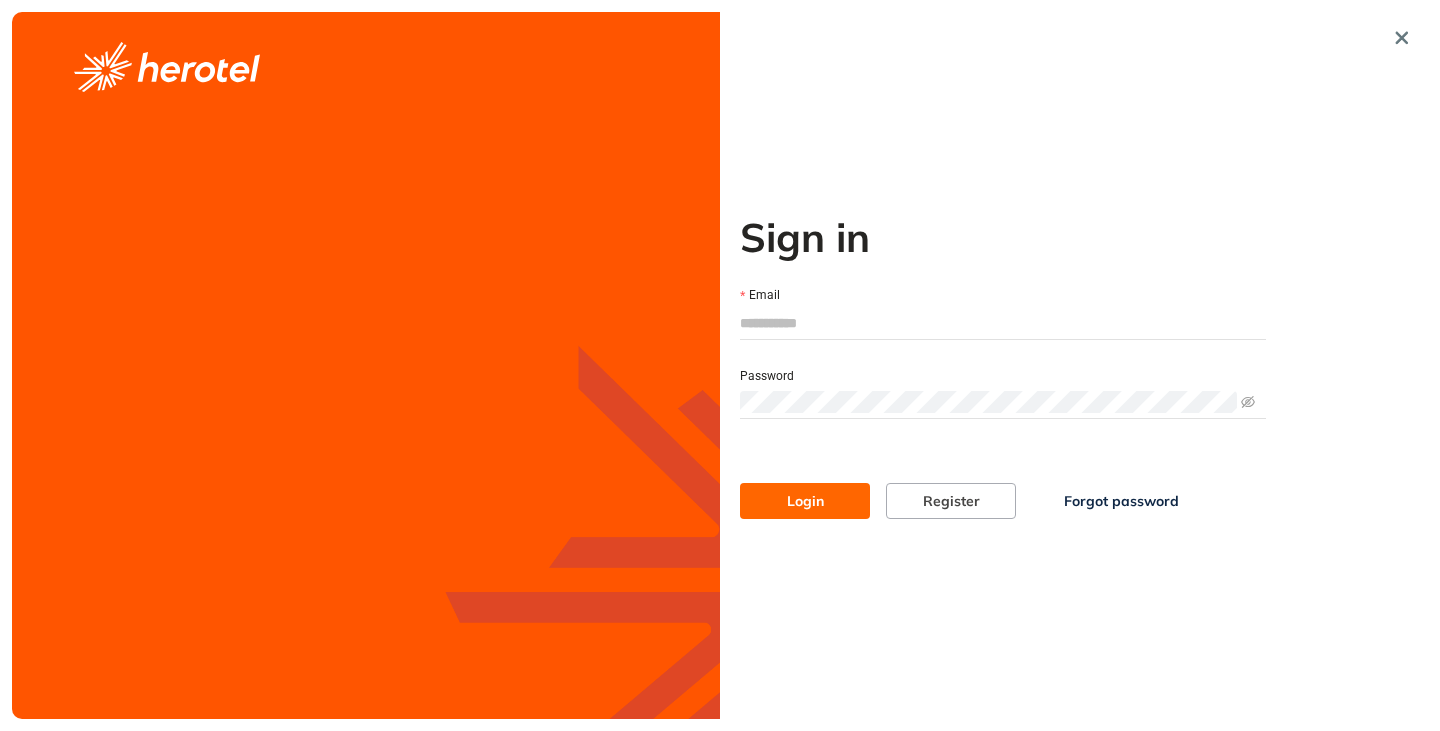 click at bounding box center (1003, 323) 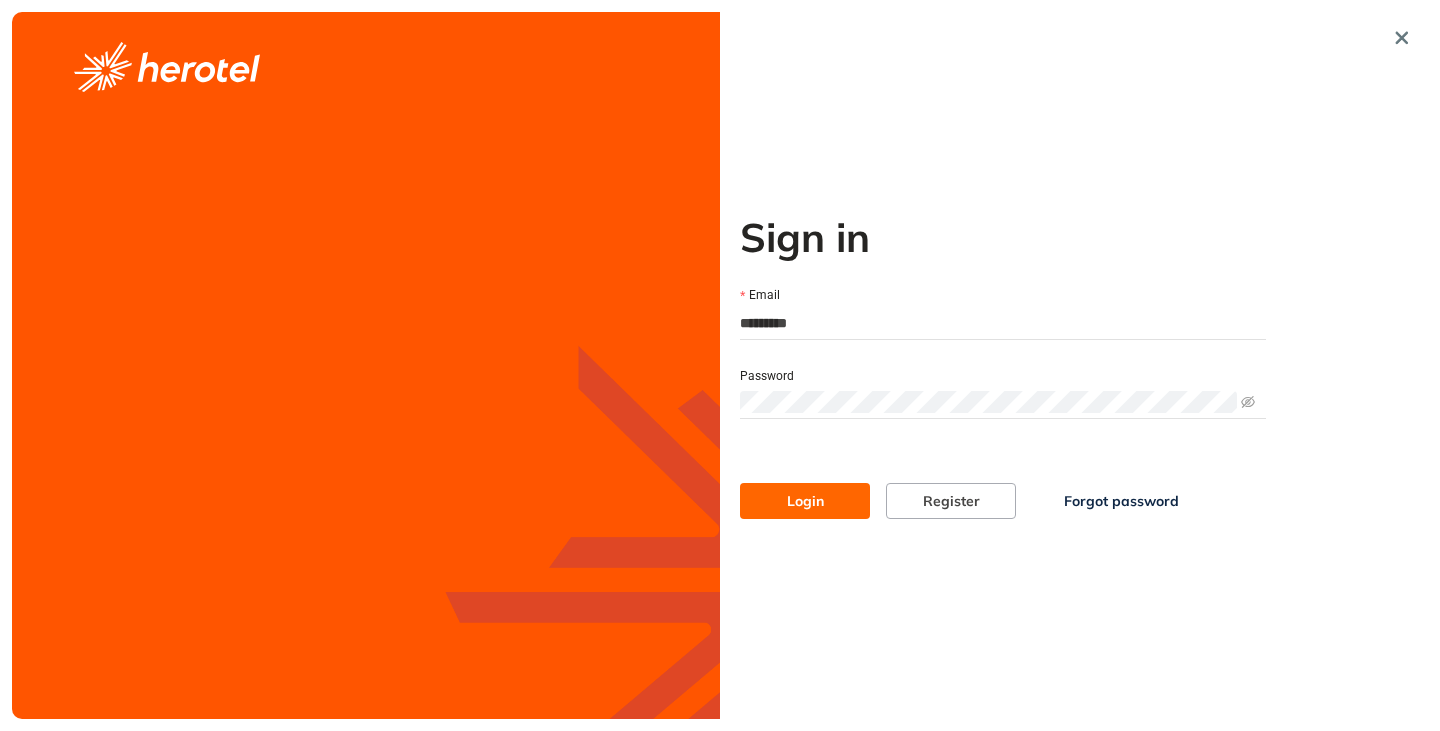 type on "**********" 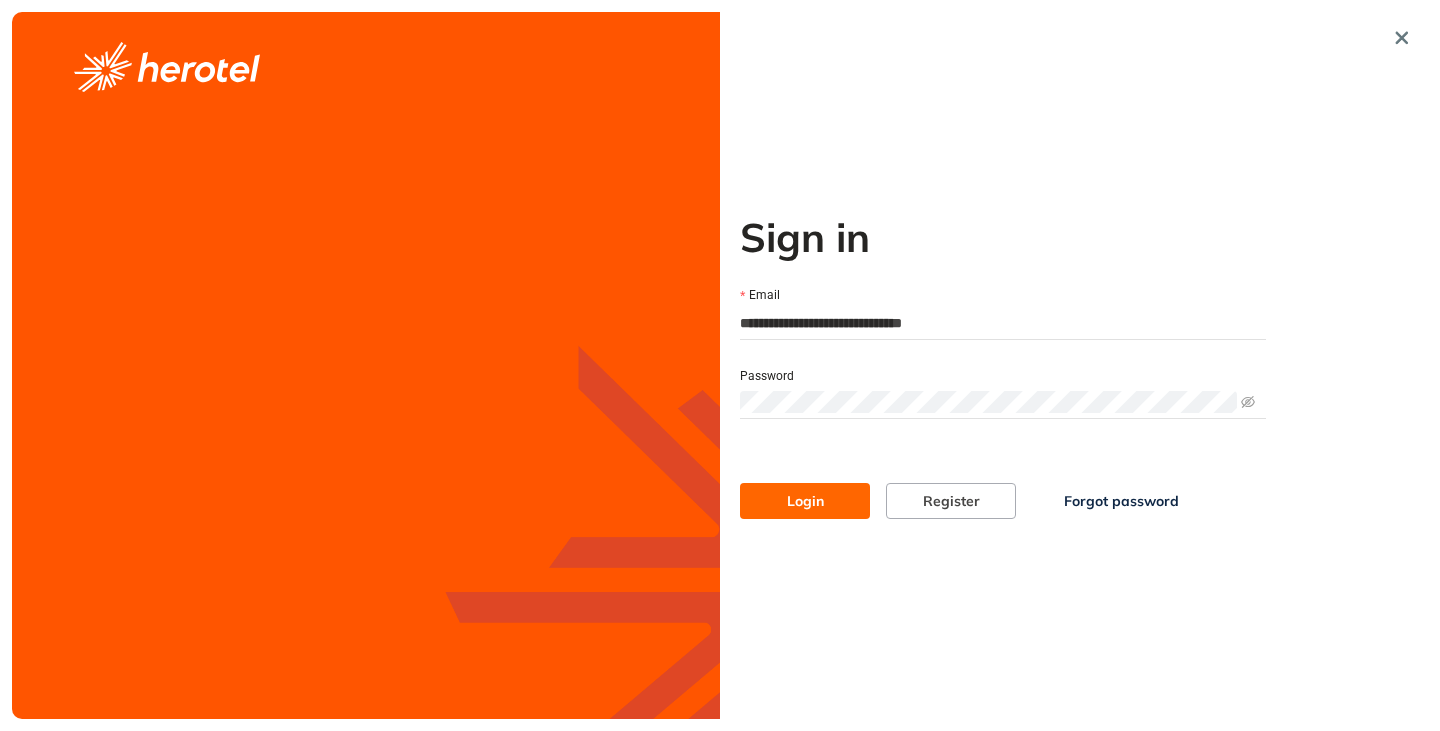 click on "Login" at bounding box center [805, 501] 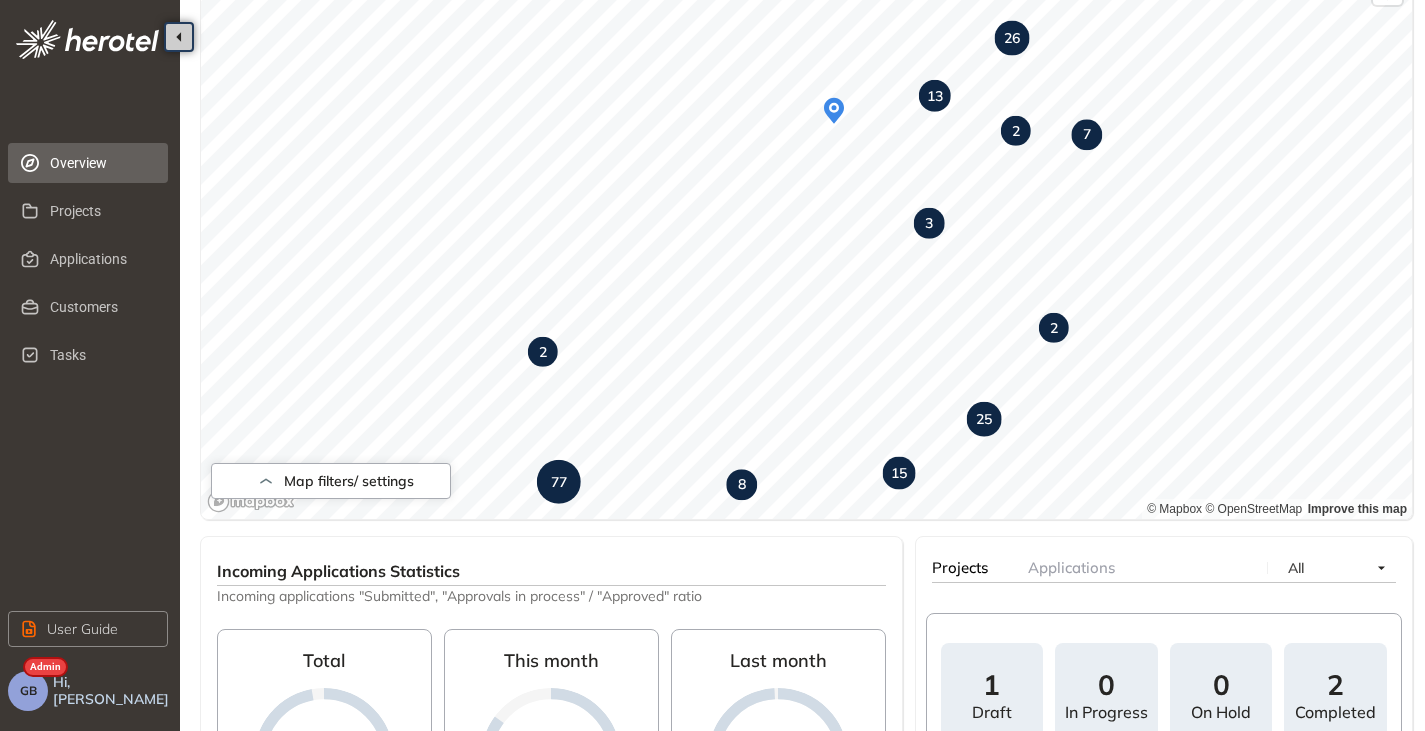 scroll, scrollTop: 278, scrollLeft: 0, axis: vertical 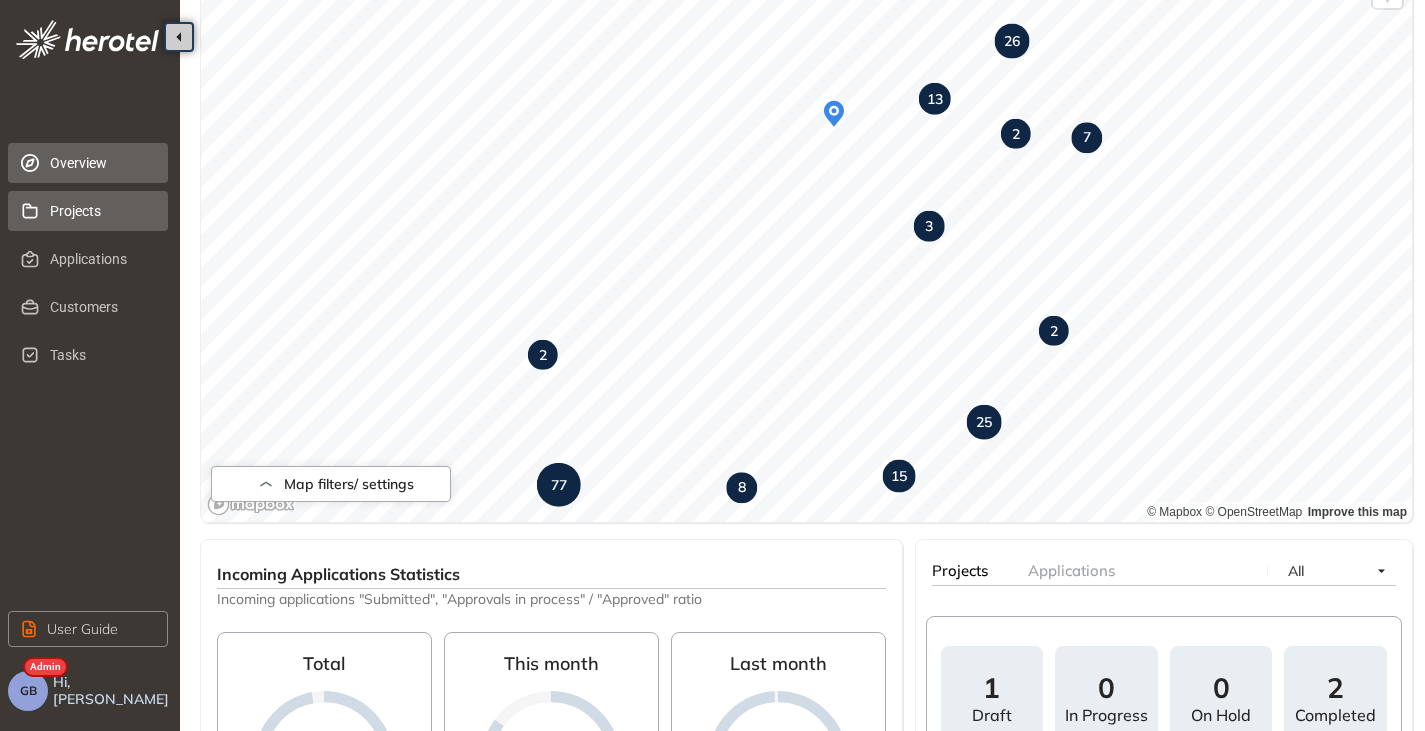 click on "Projects" at bounding box center (101, 211) 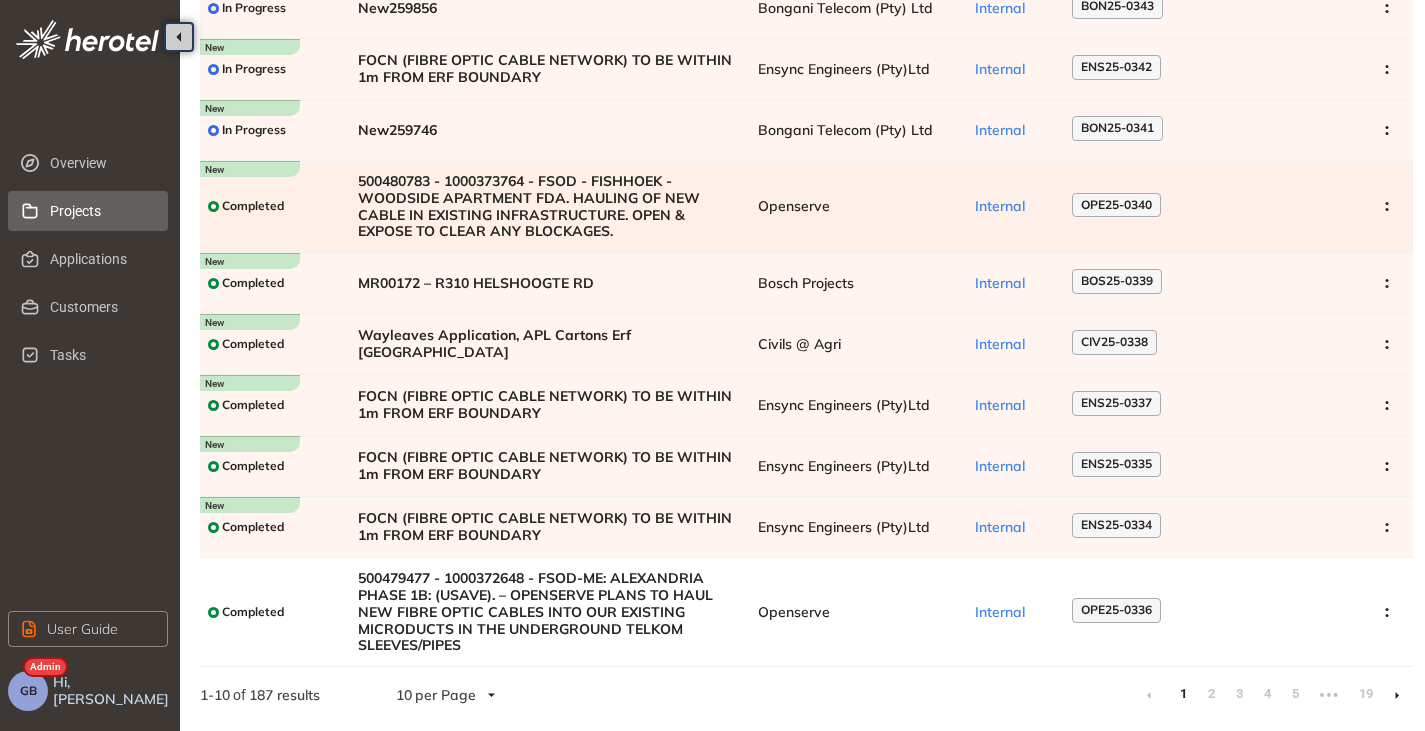 scroll, scrollTop: 0, scrollLeft: 0, axis: both 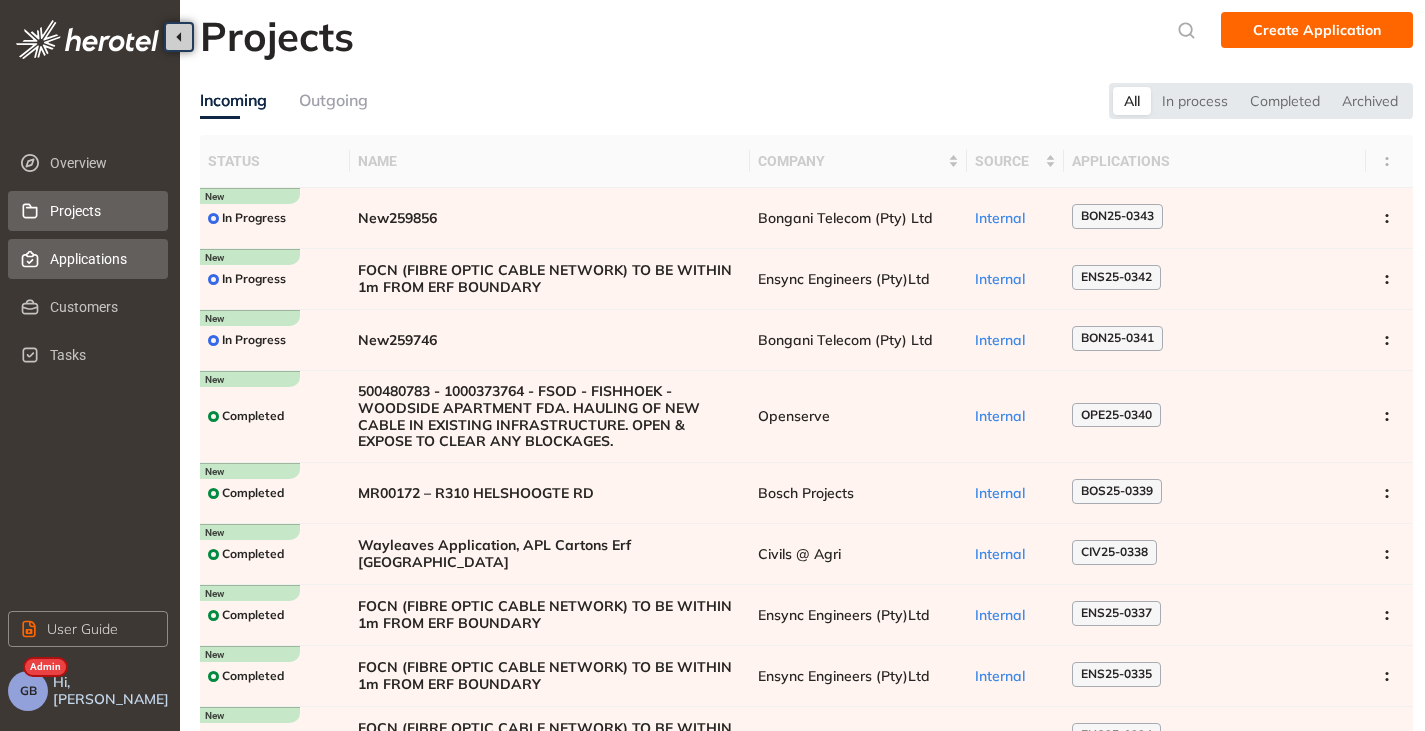 click on "Applications" at bounding box center (101, 259) 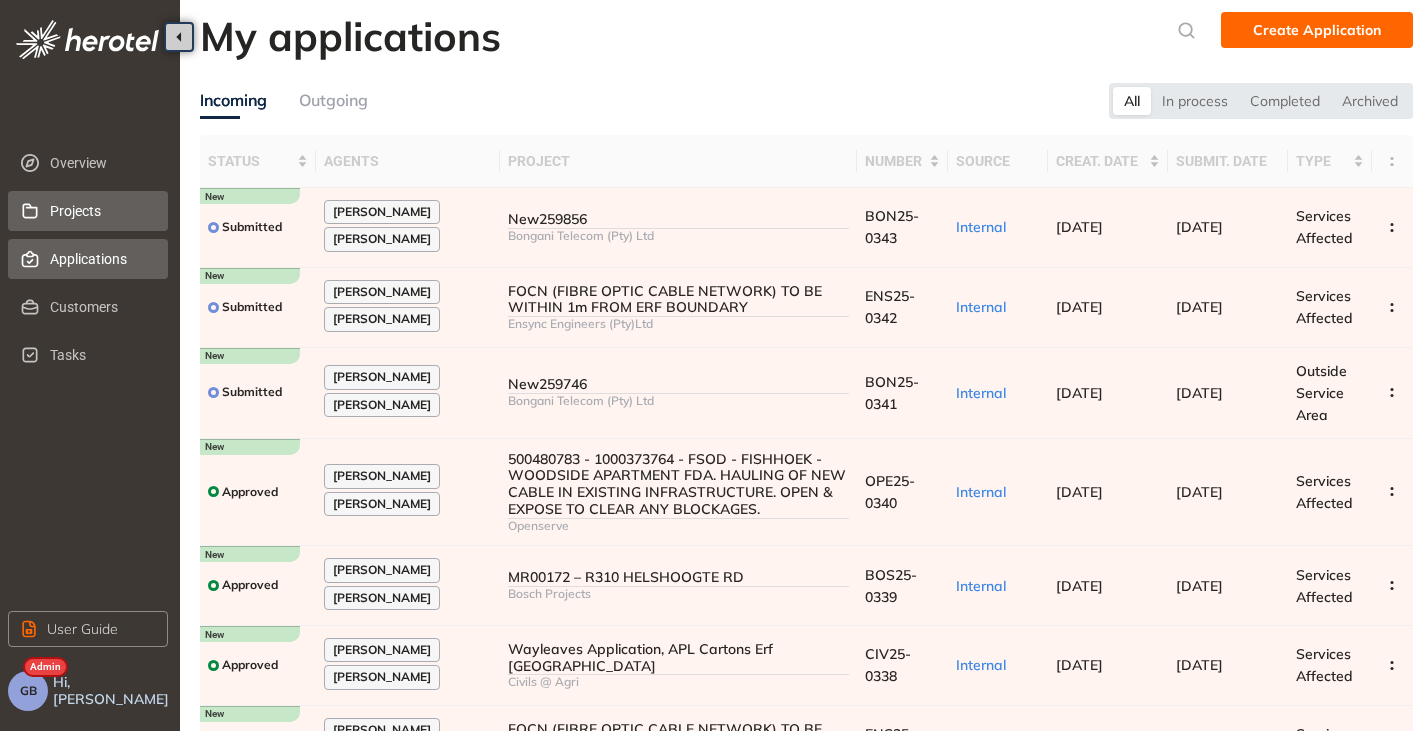 click on "Projects" at bounding box center (101, 211) 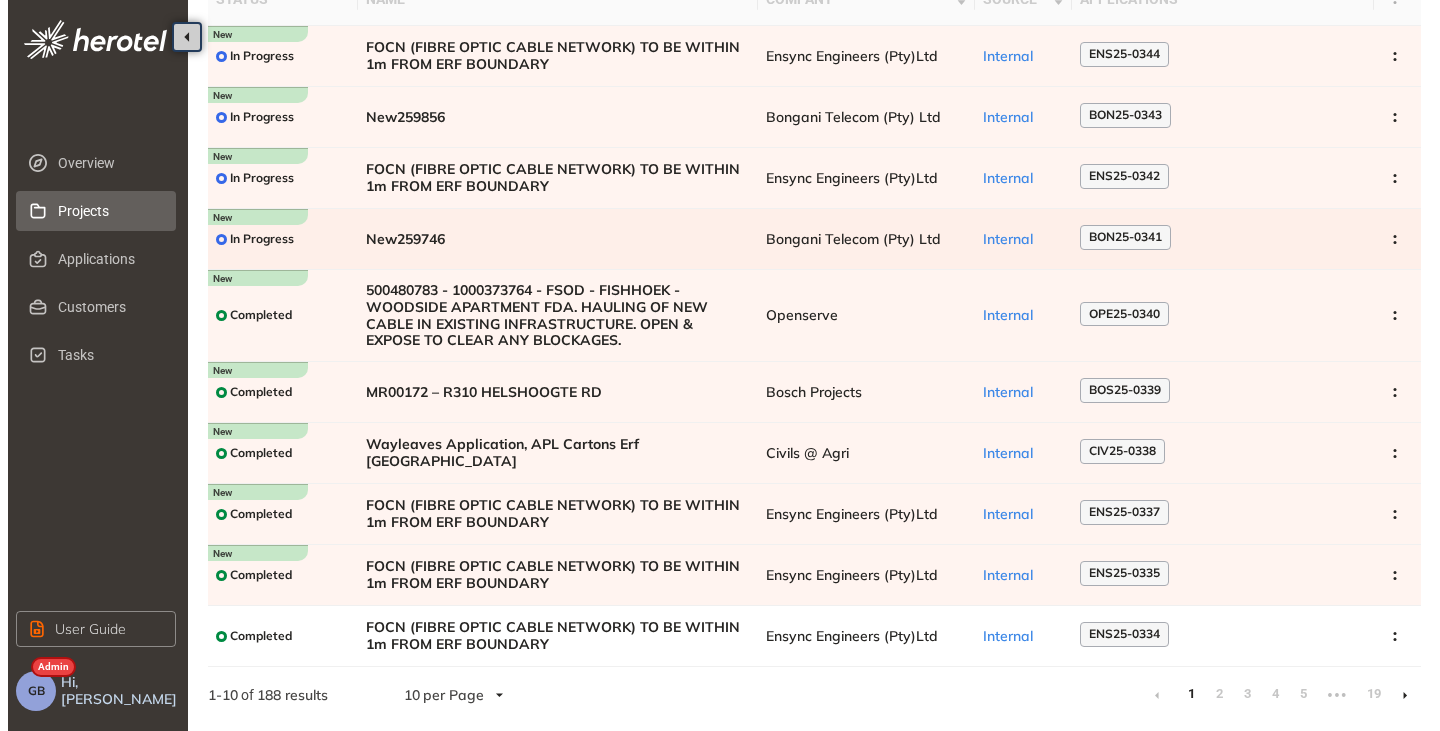 scroll, scrollTop: 0, scrollLeft: 0, axis: both 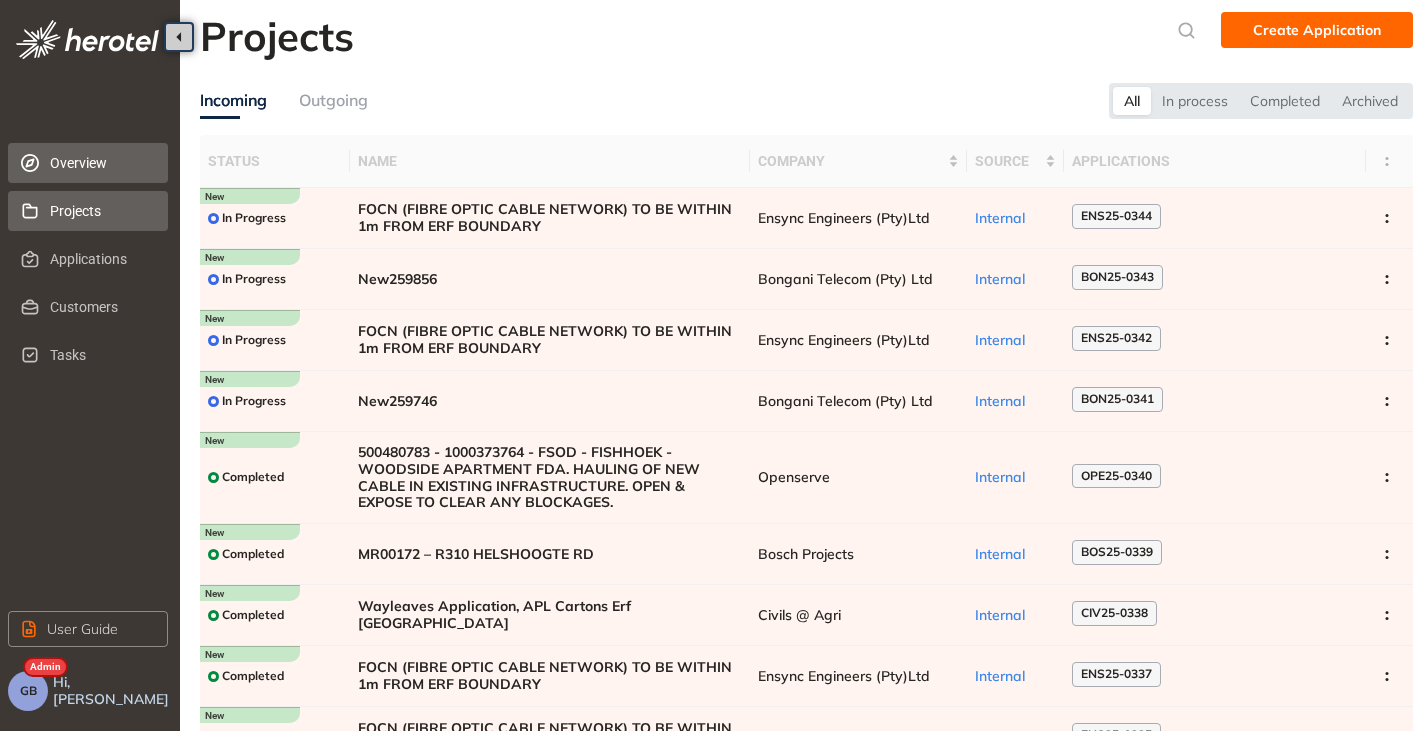 click on "Overview" at bounding box center (101, 163) 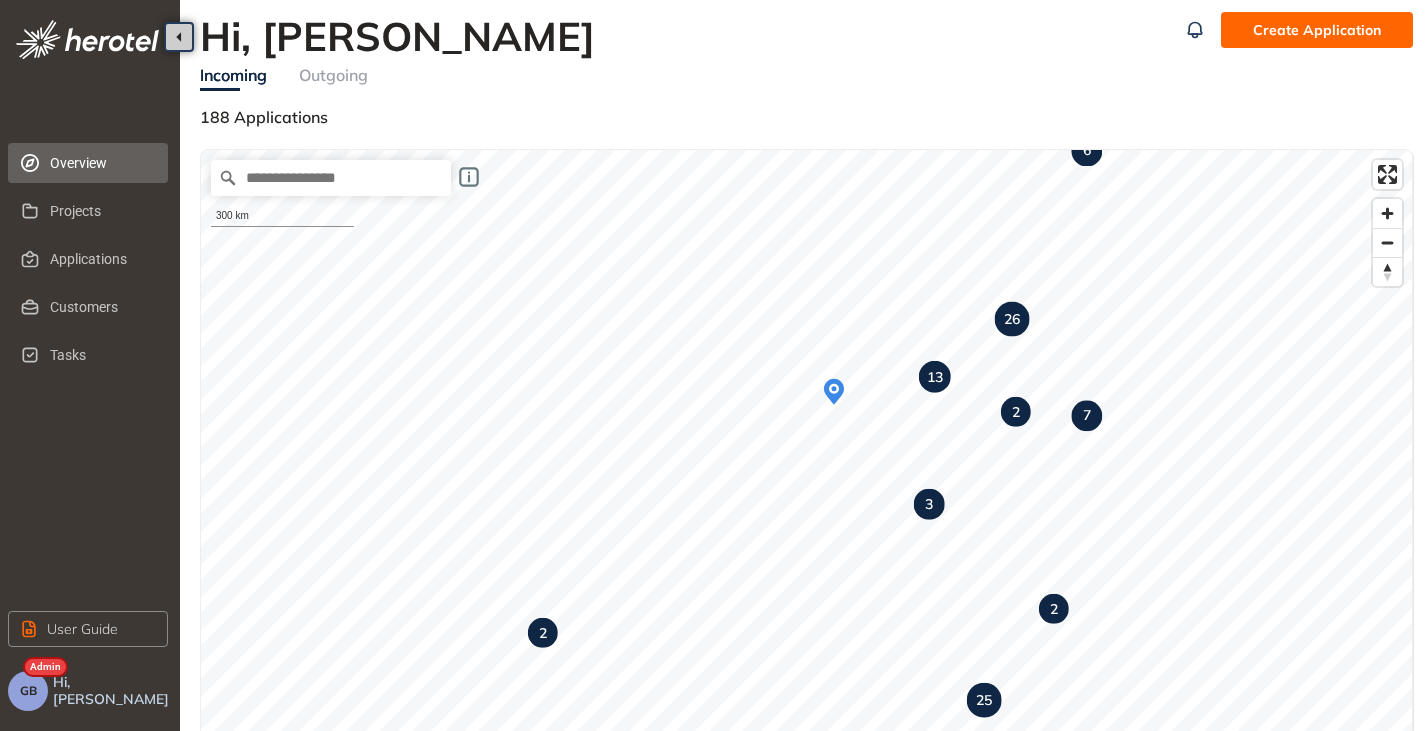 click on "GB" at bounding box center (28, 691) 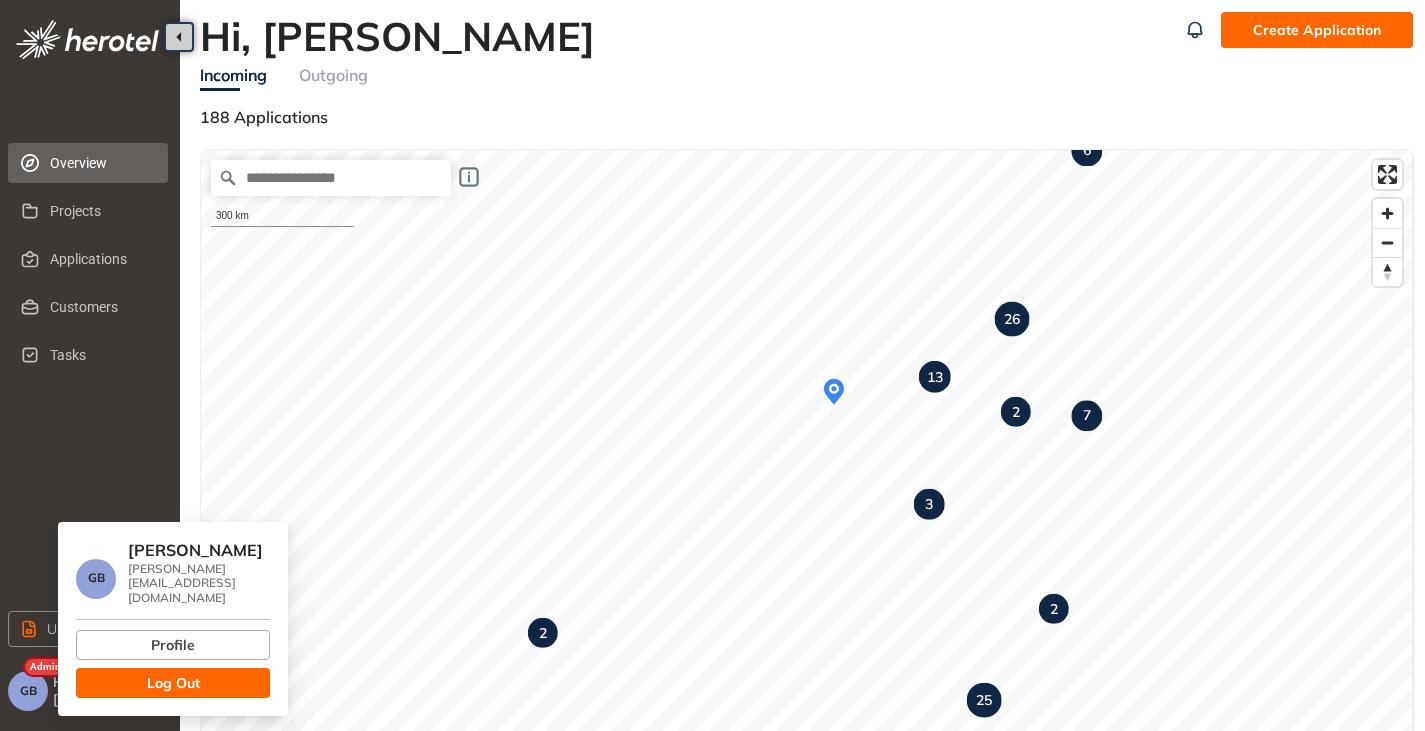click on "Log Out" at bounding box center (173, 683) 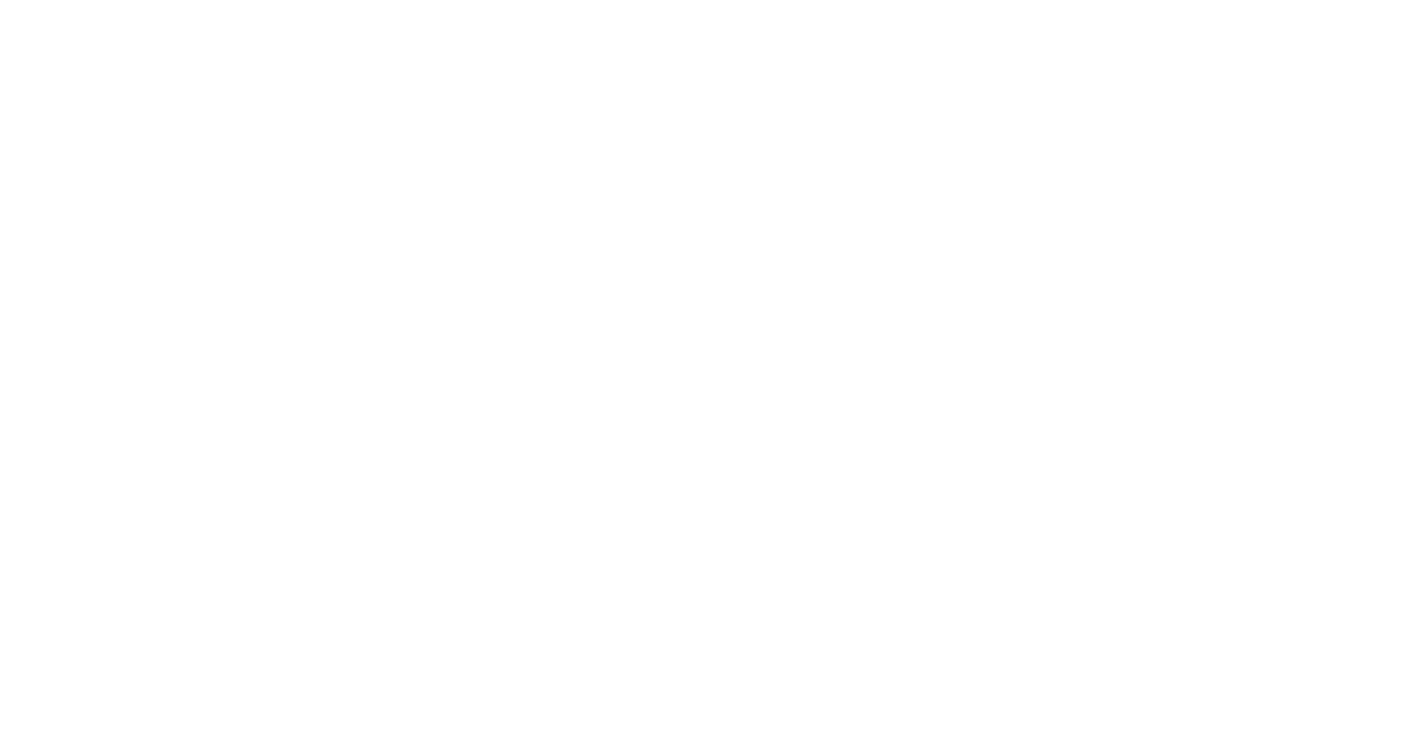 scroll, scrollTop: 0, scrollLeft: 0, axis: both 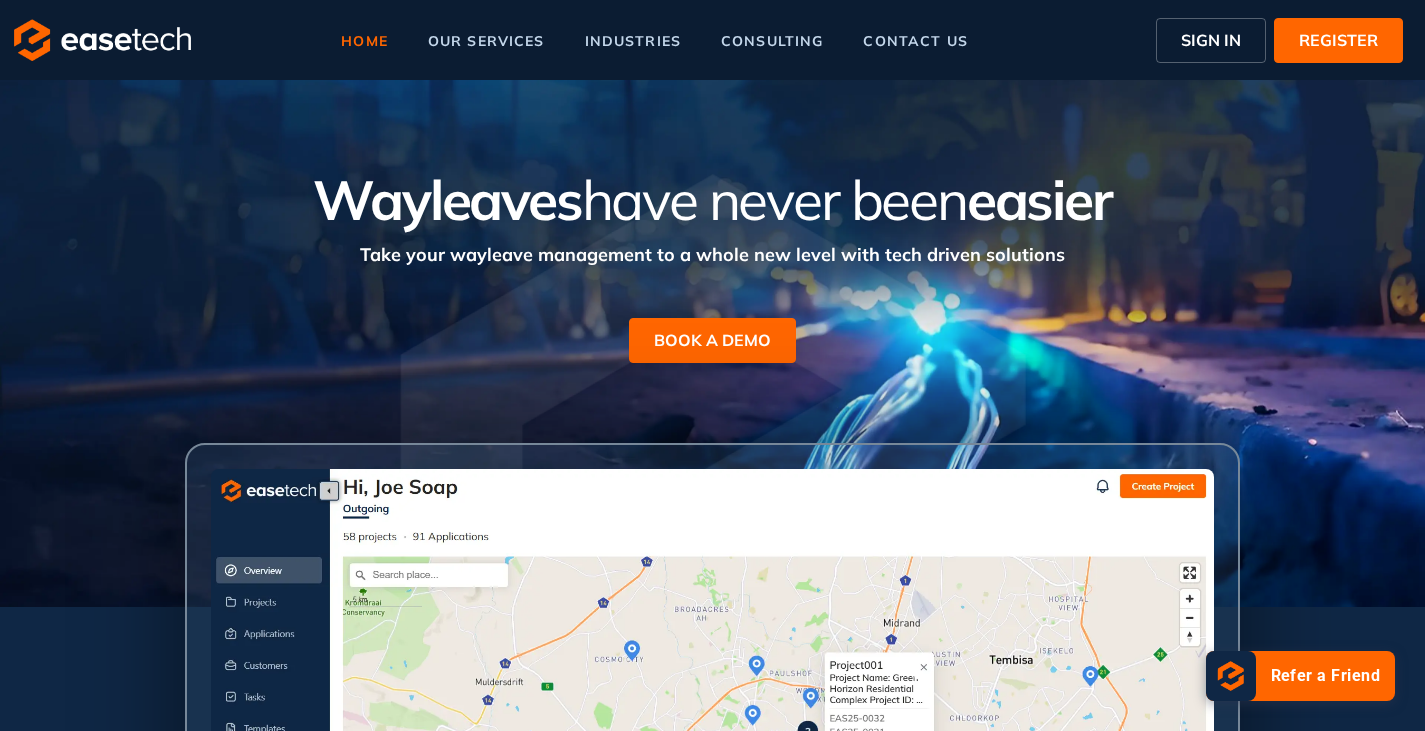 click on "SIGN IN" at bounding box center [1211, 40] 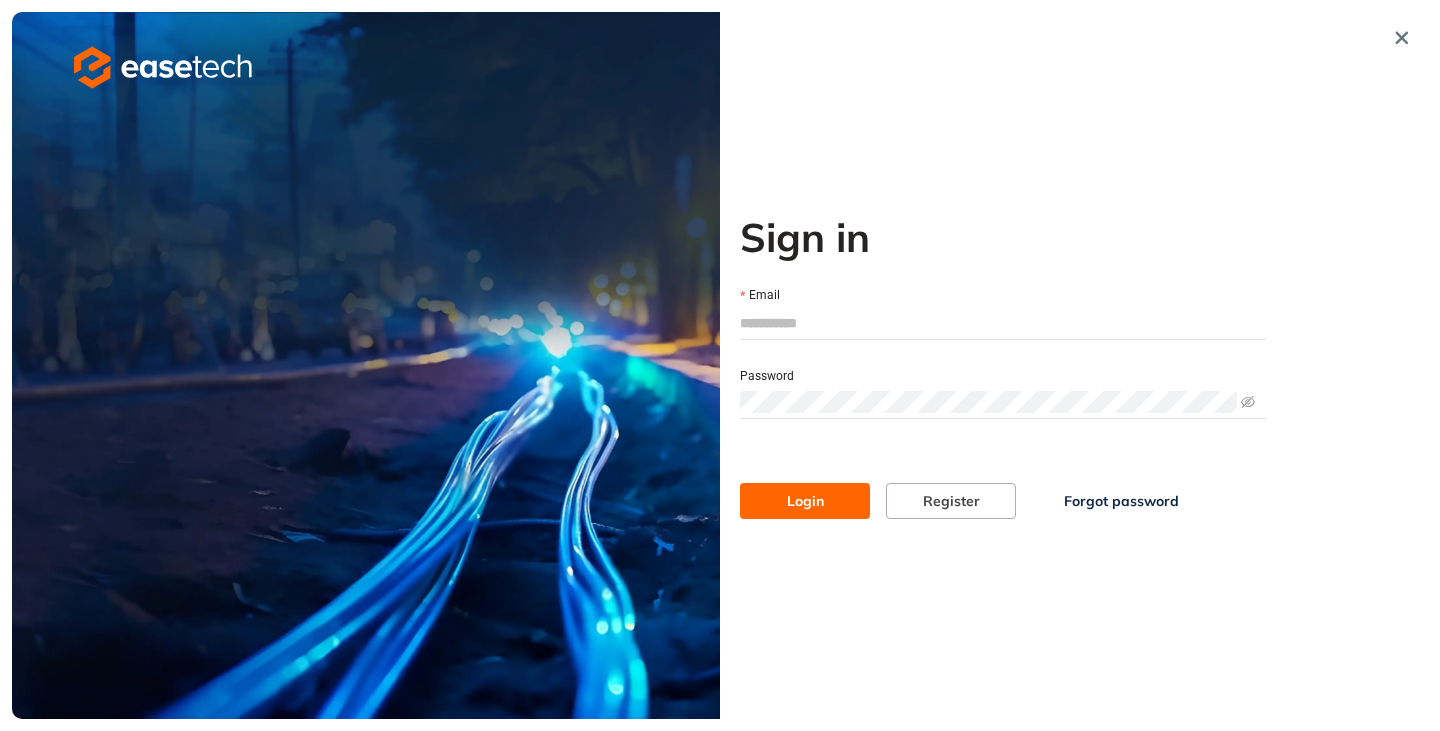 click on "Email" at bounding box center (1003, 323) 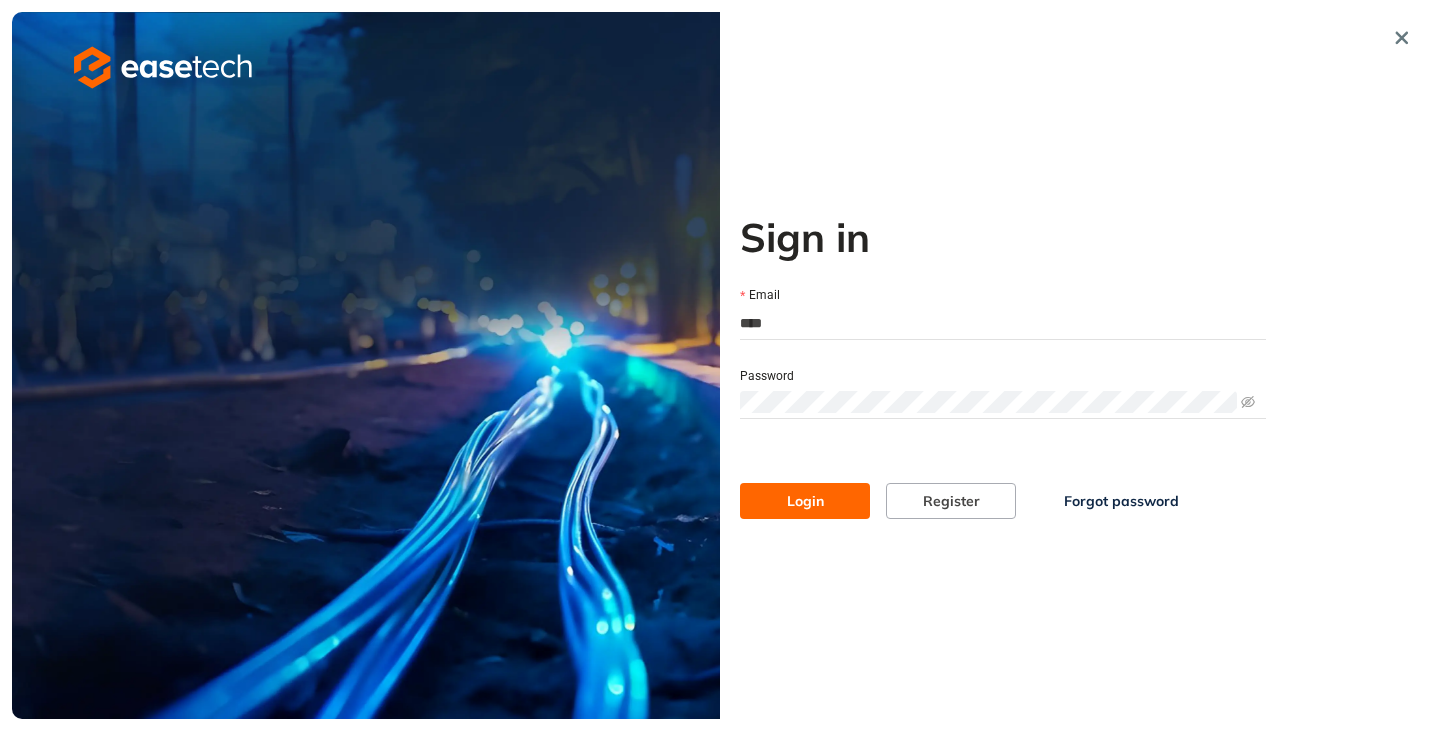 type on "**********" 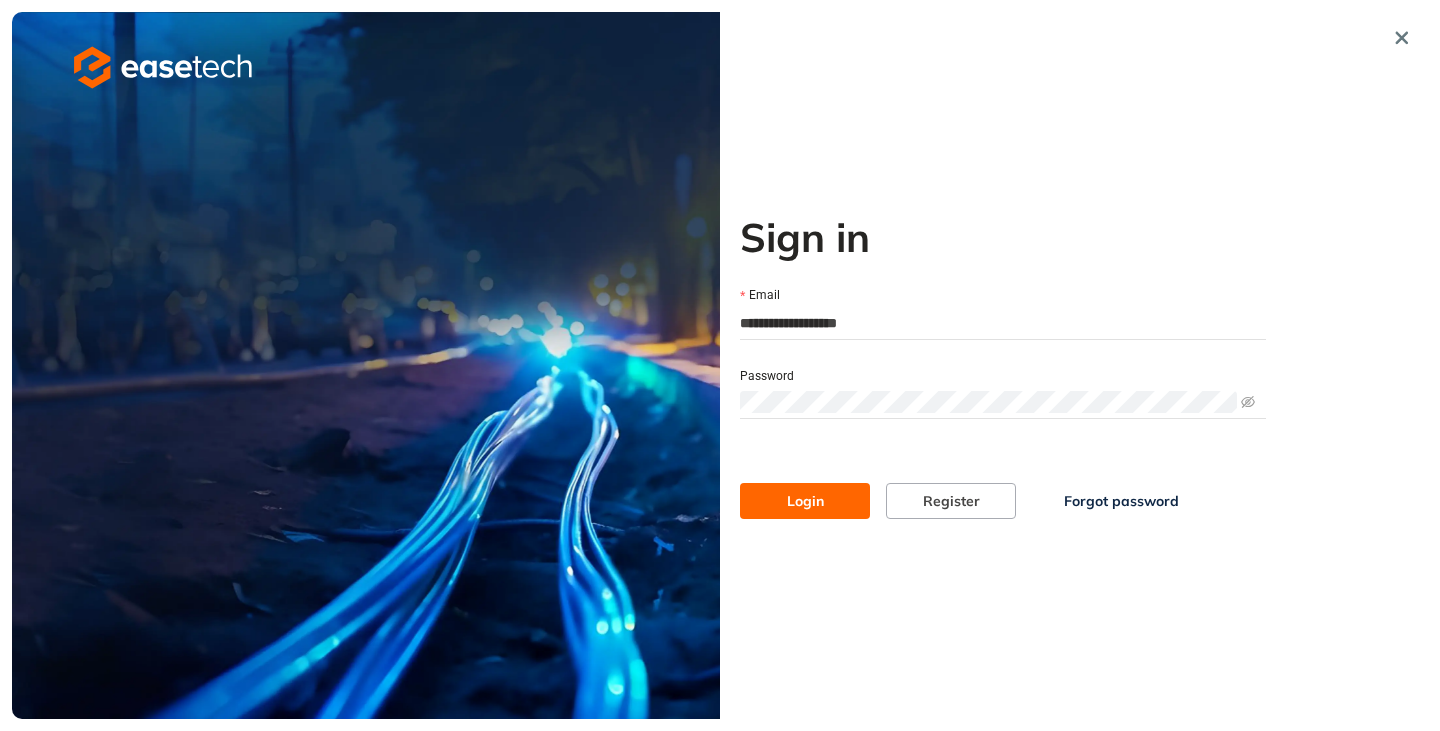 click on "Login" at bounding box center (805, 501) 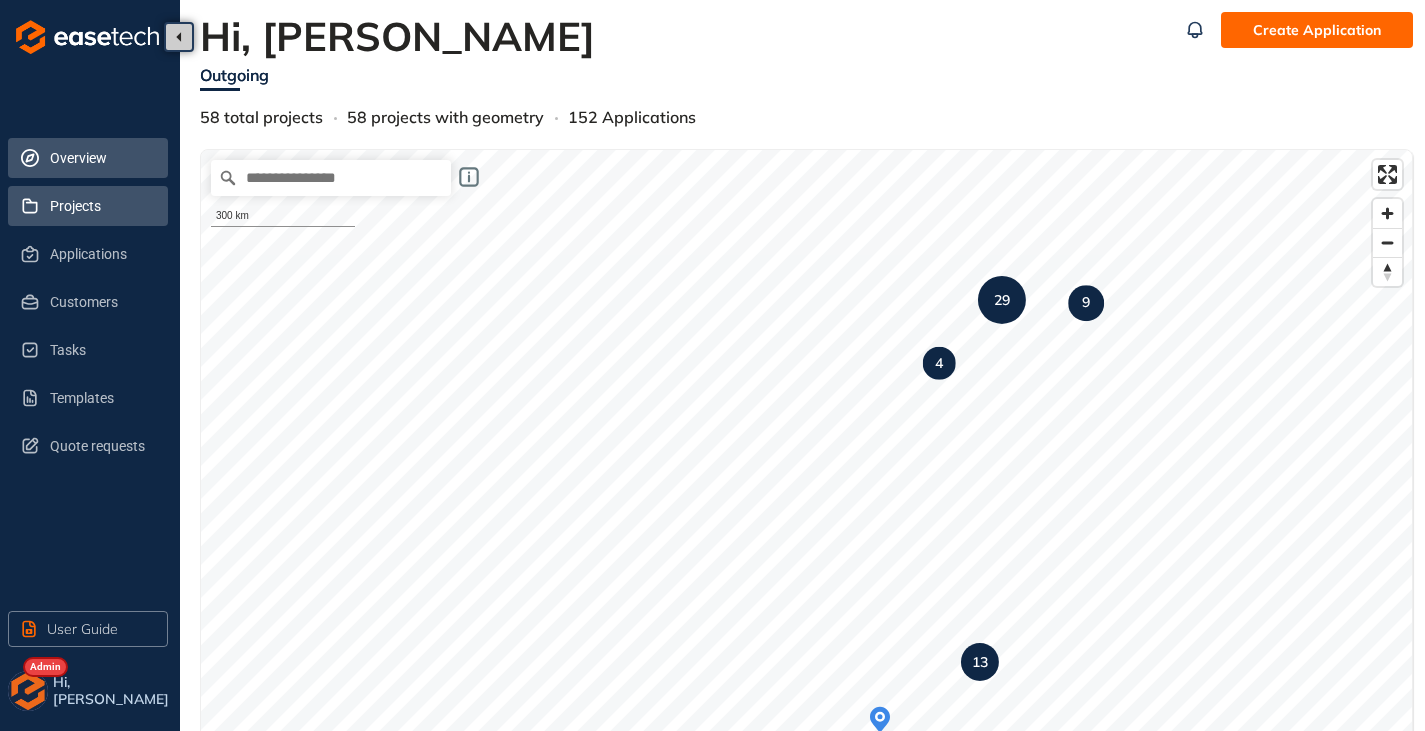 click on "Projects" at bounding box center [101, 206] 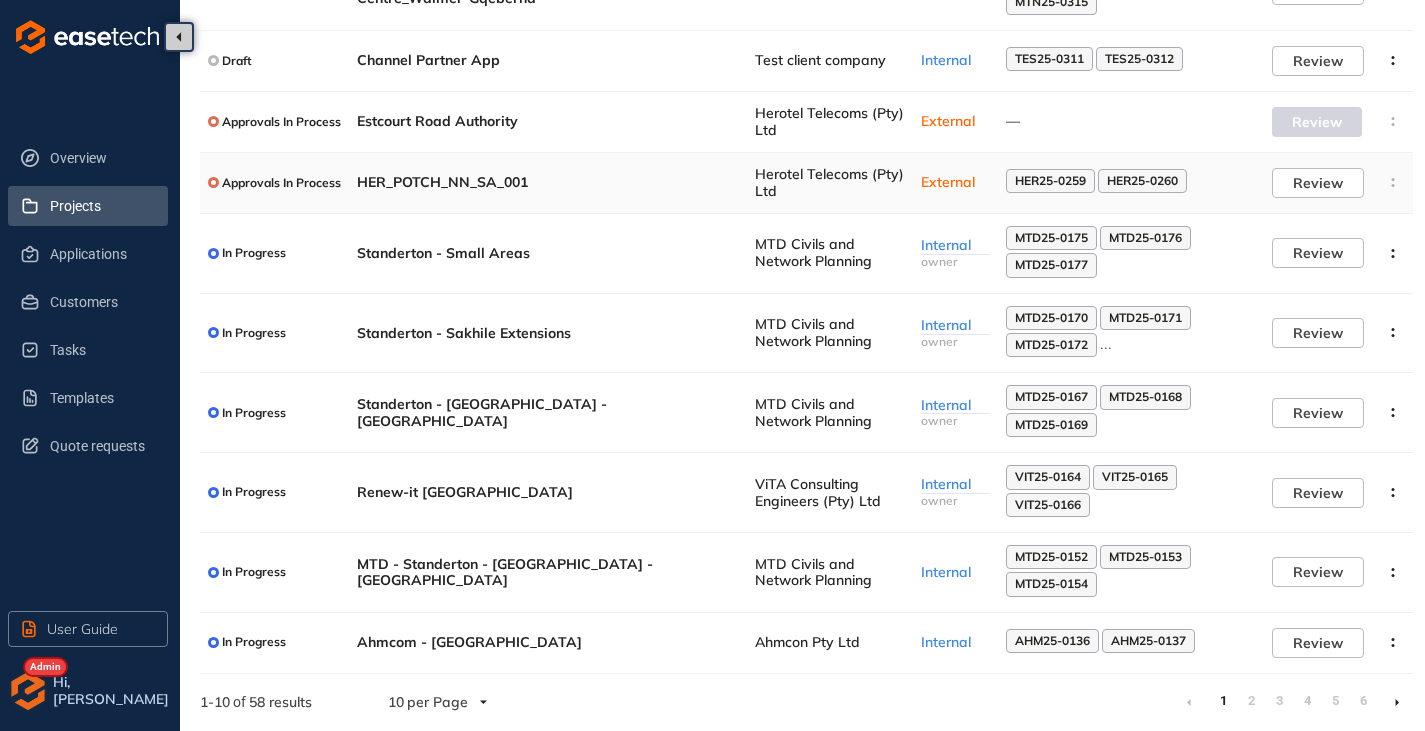 scroll, scrollTop: 244, scrollLeft: 0, axis: vertical 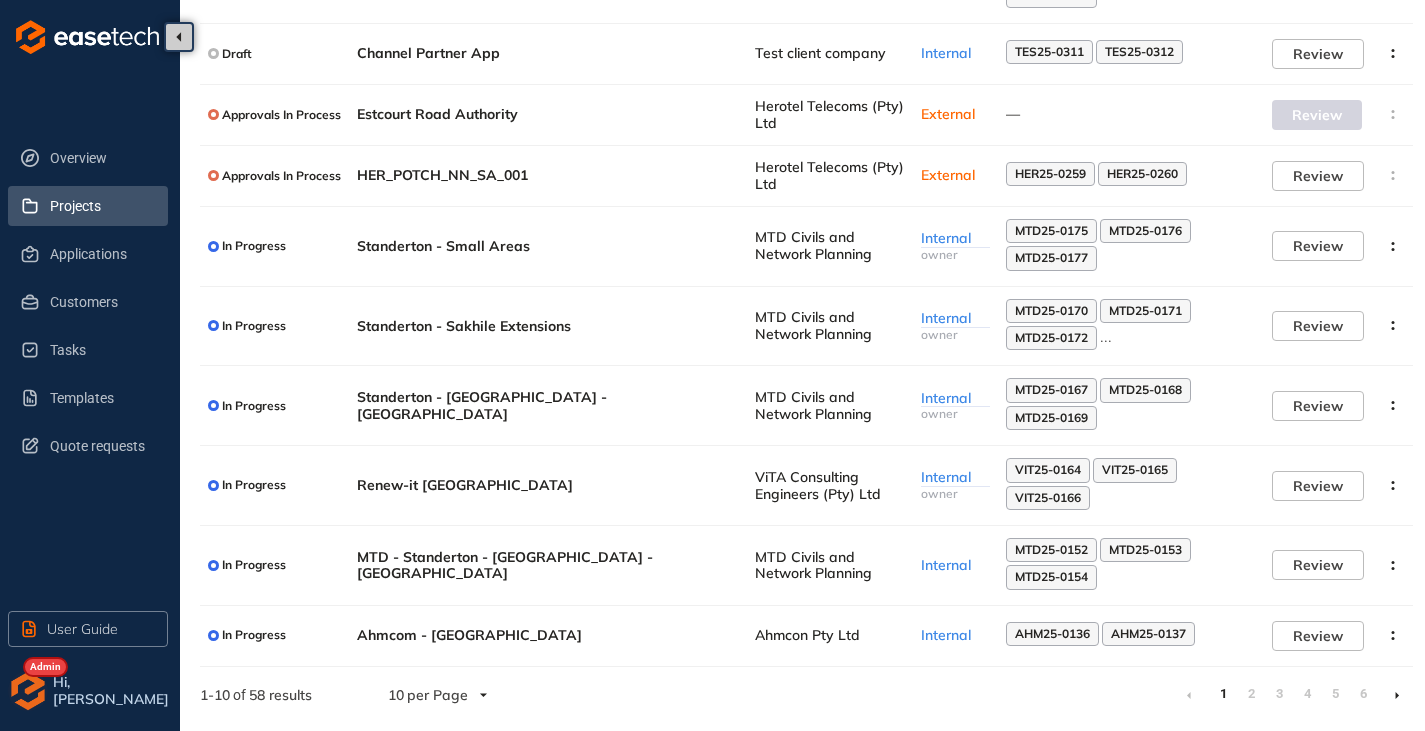 click at bounding box center [1397, 695] 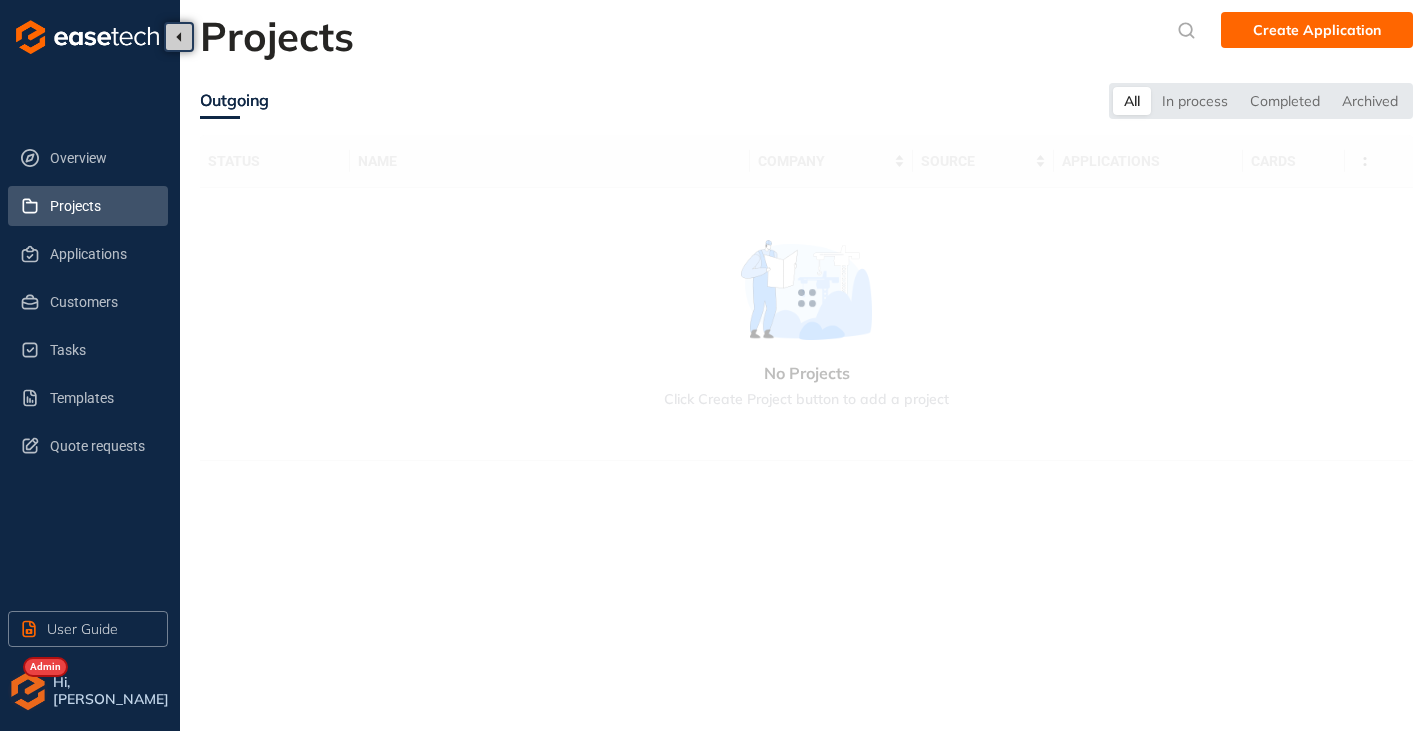 scroll, scrollTop: 0, scrollLeft: 0, axis: both 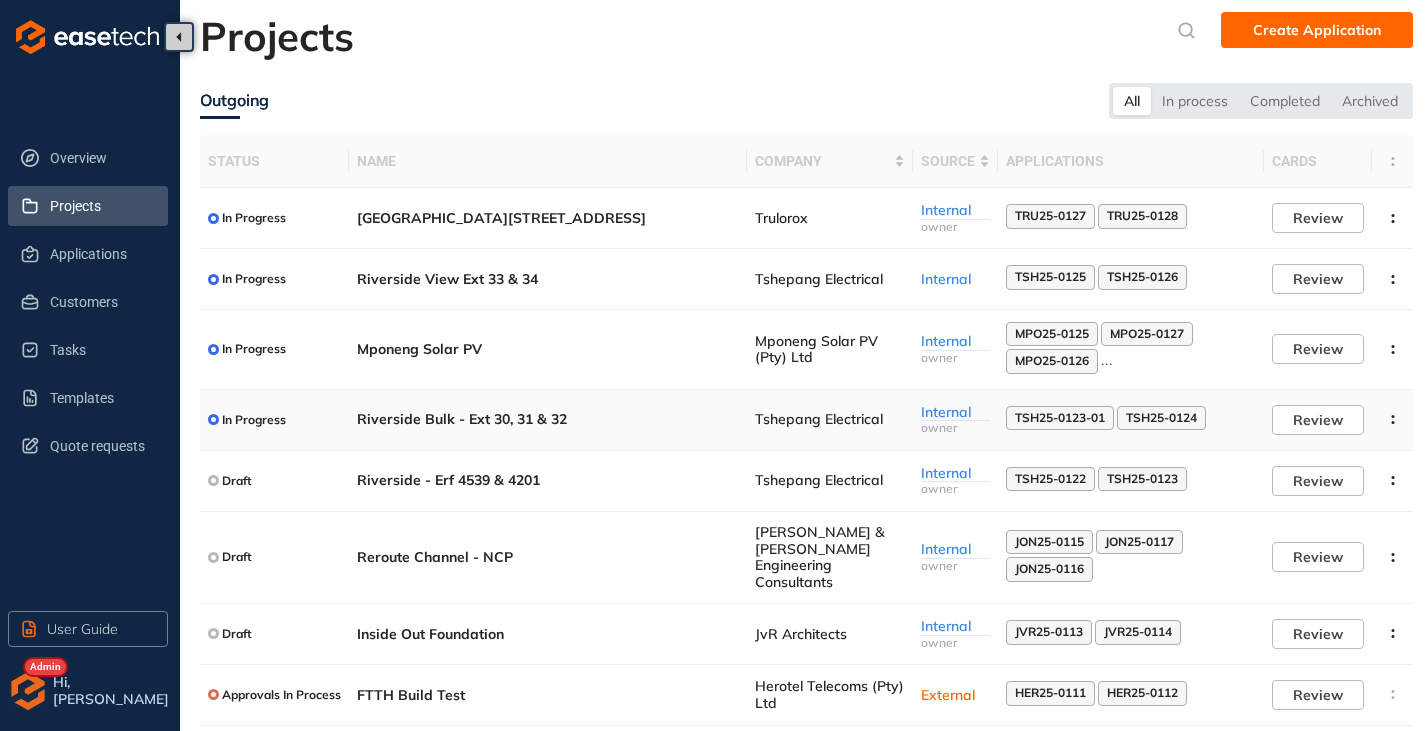 click on "Riverside Bulk - Ext 30, 31 & 32" at bounding box center [548, 419] 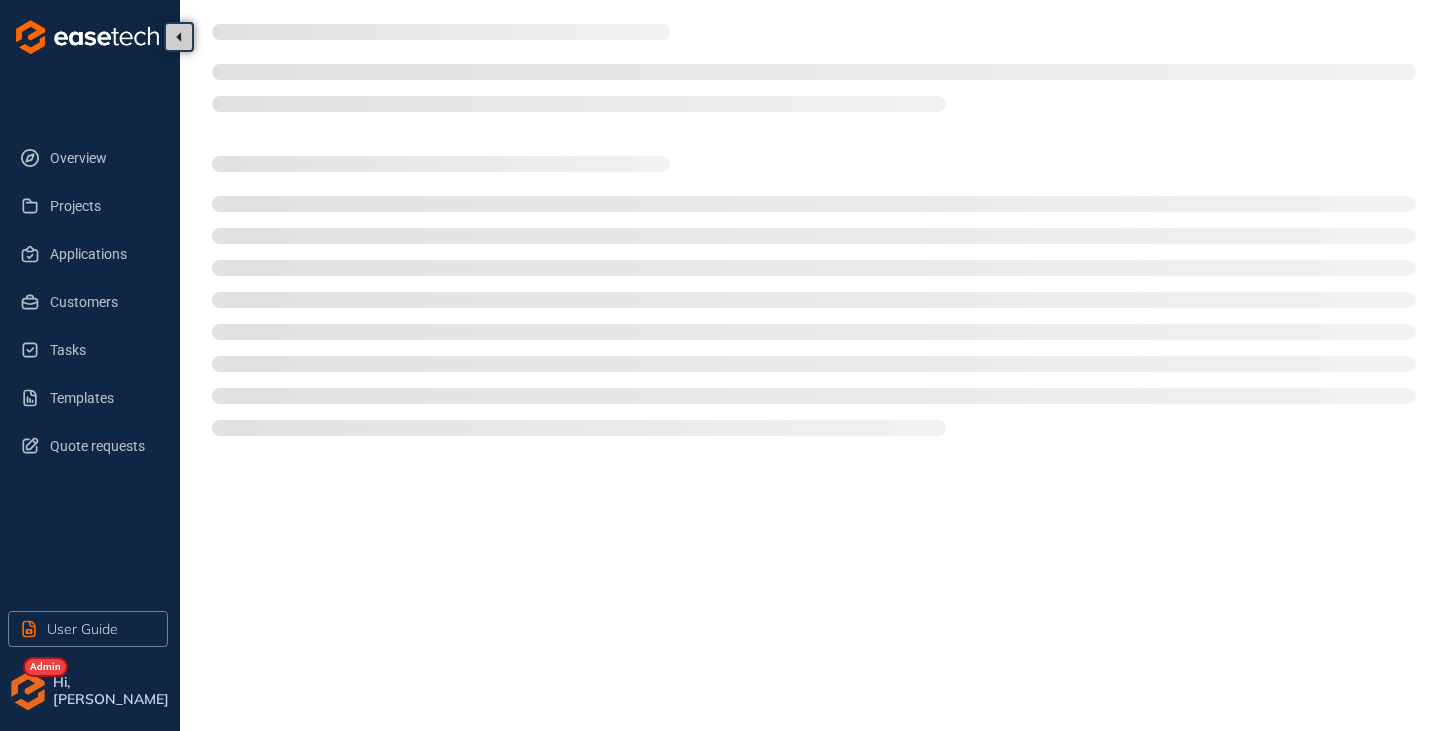 type on "**********" 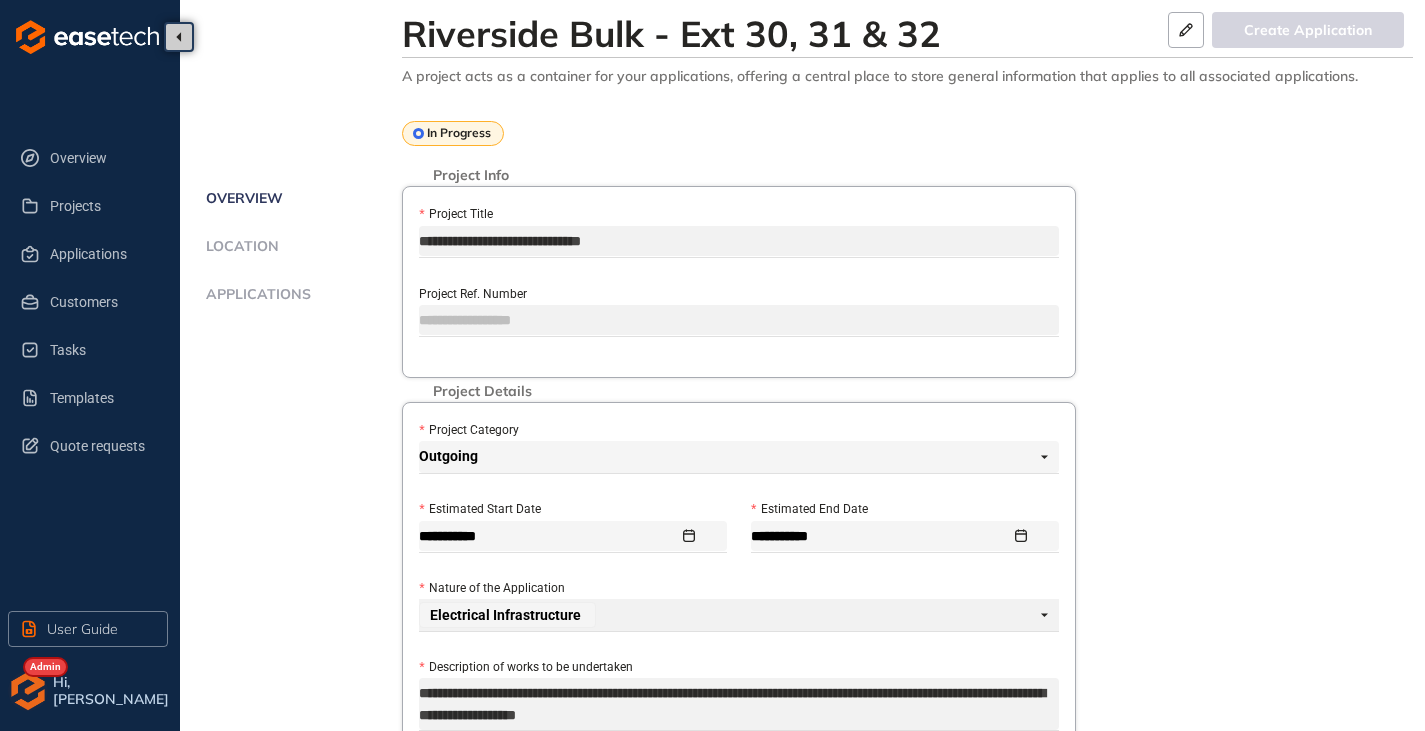 click on "Overview Location Applications" at bounding box center (301, 268) 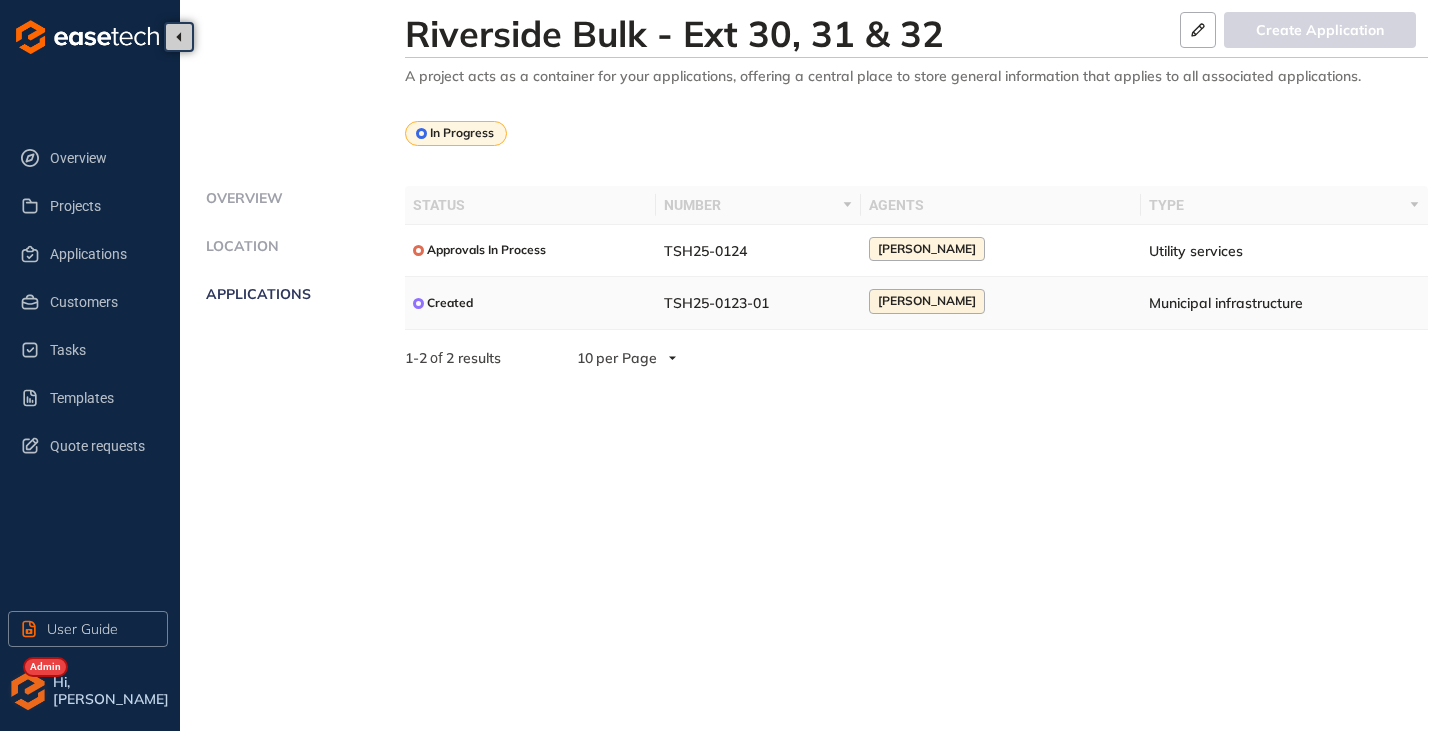 click on "TSH25-0123-01" at bounding box center [716, 303] 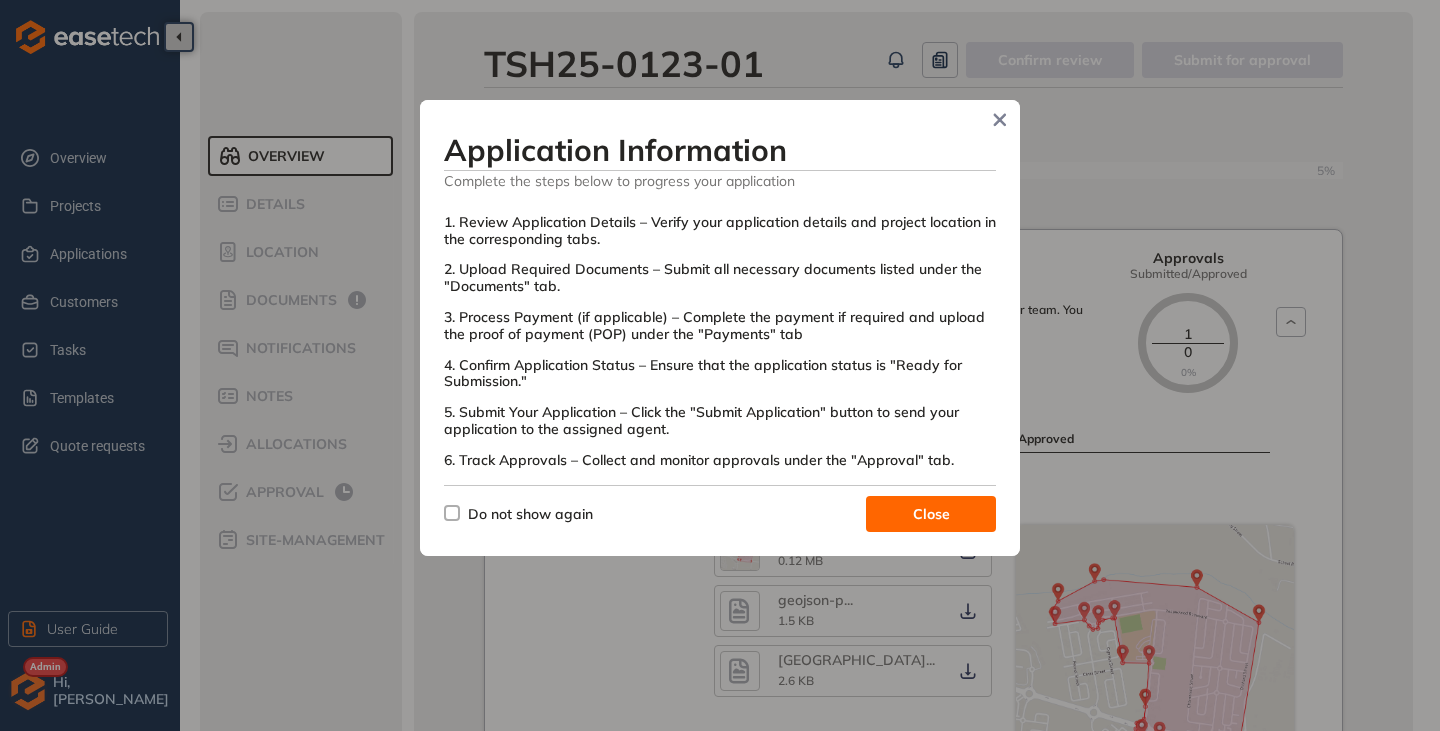click on "Do not show again" at bounding box center (530, 514) 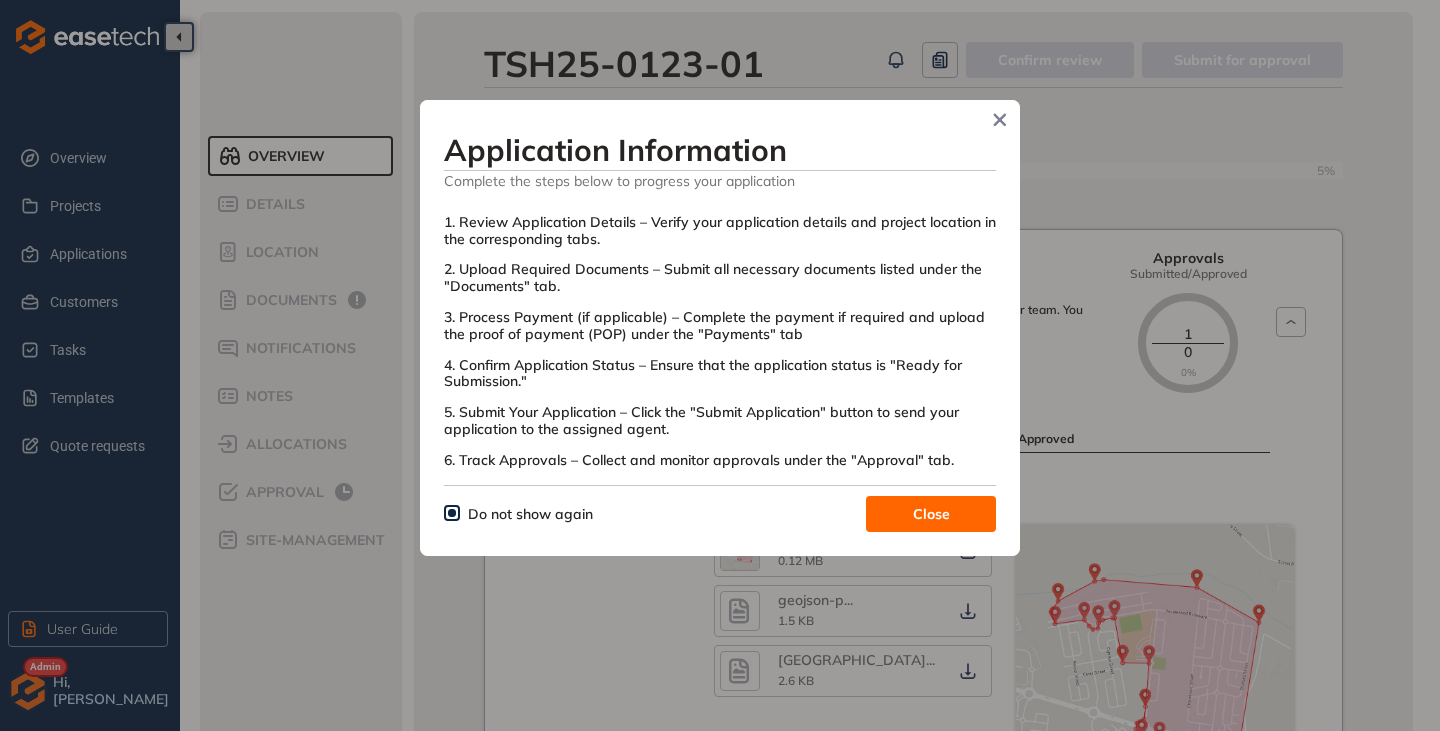 click on "Close" at bounding box center (931, 514) 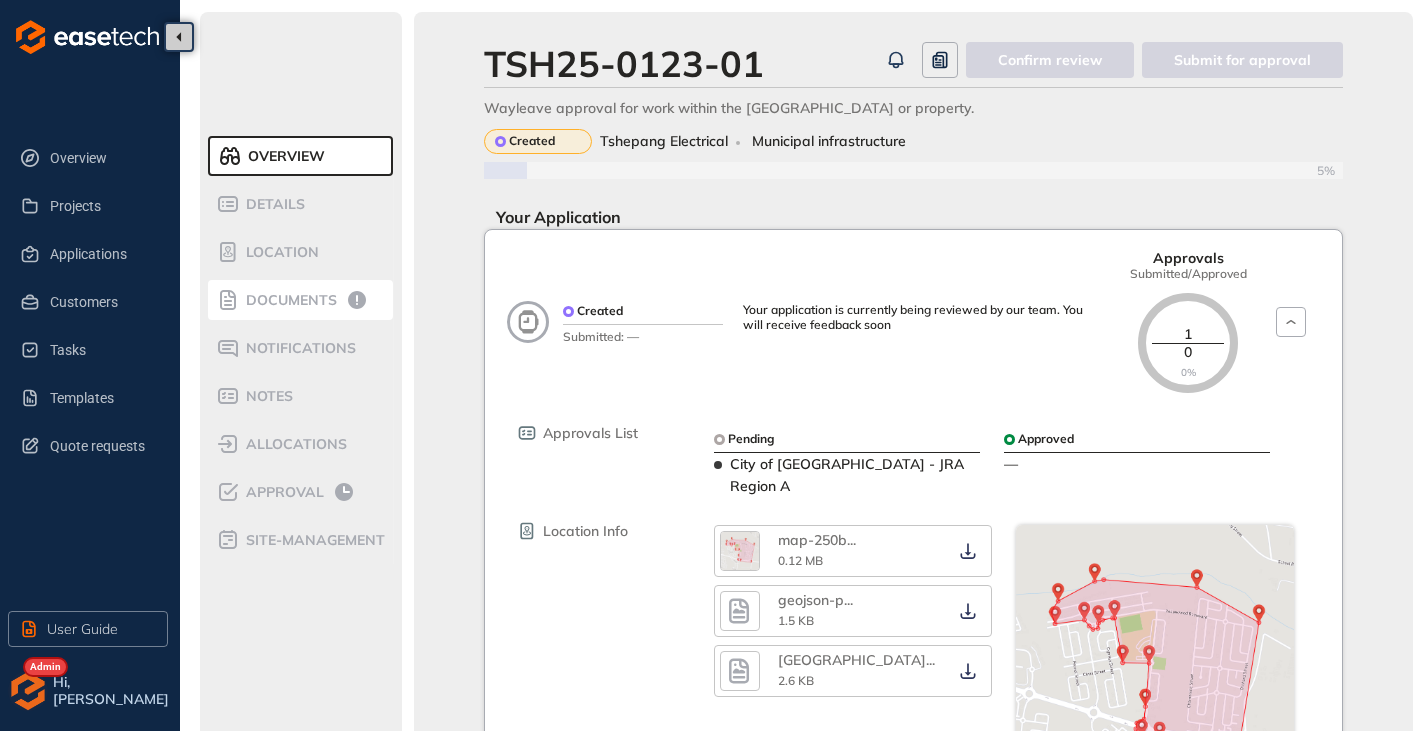 click on "Documents" at bounding box center (300, 300) 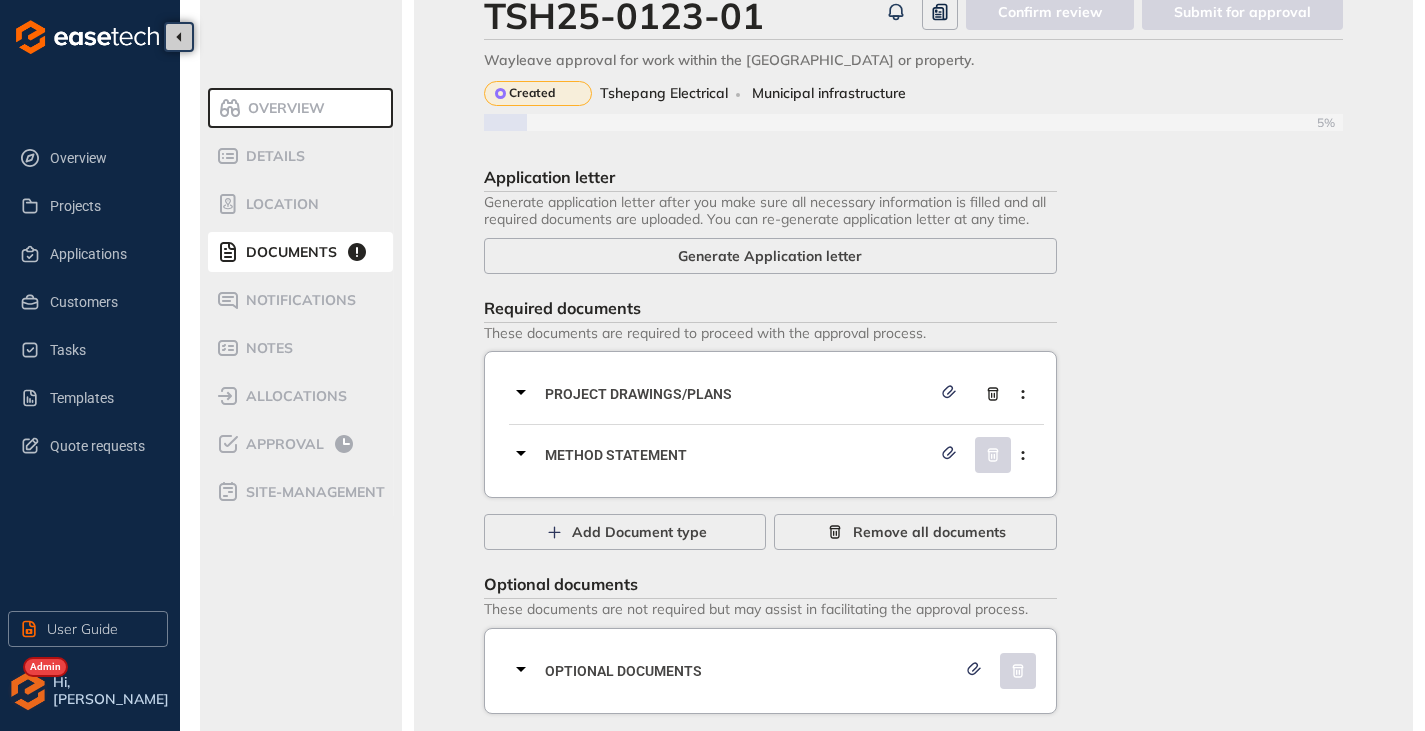 scroll, scrollTop: 81, scrollLeft: 0, axis: vertical 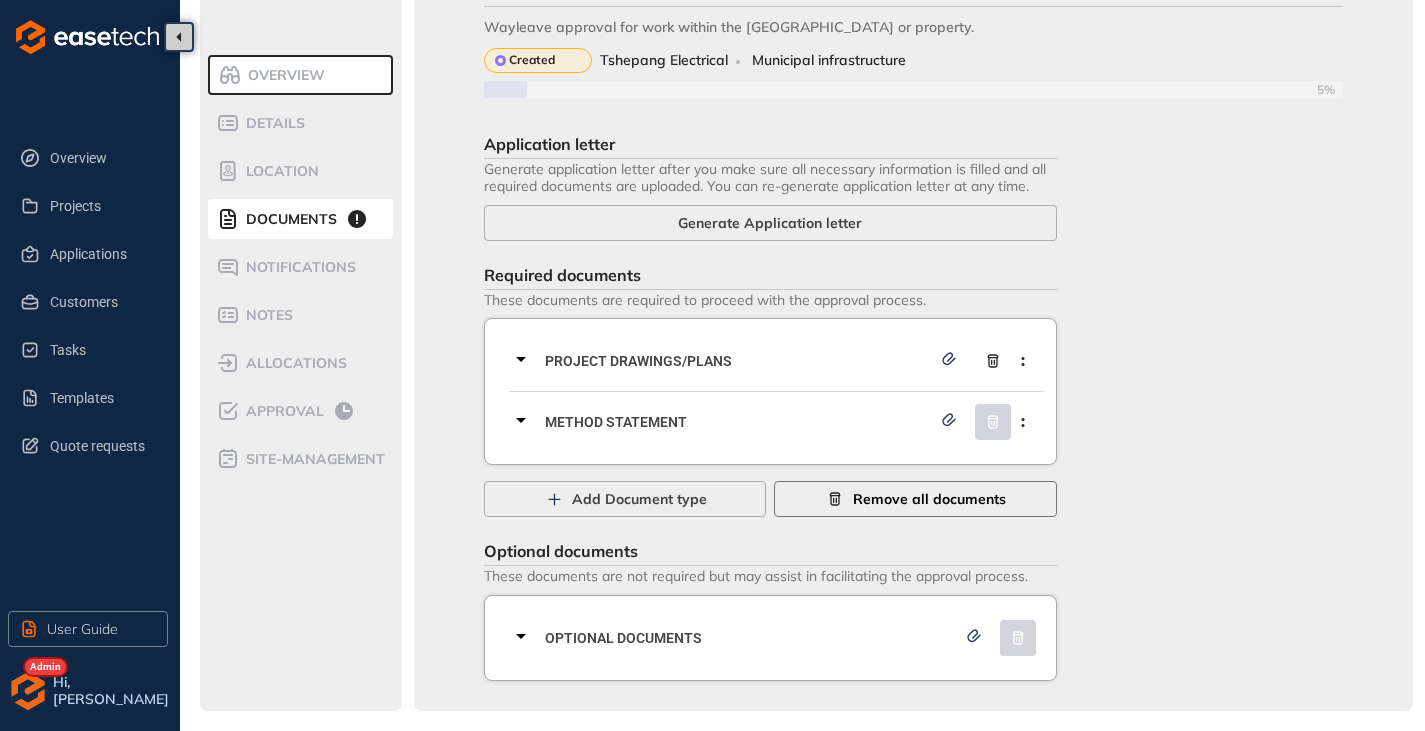 click on "Remove all documents" at bounding box center (929, 499) 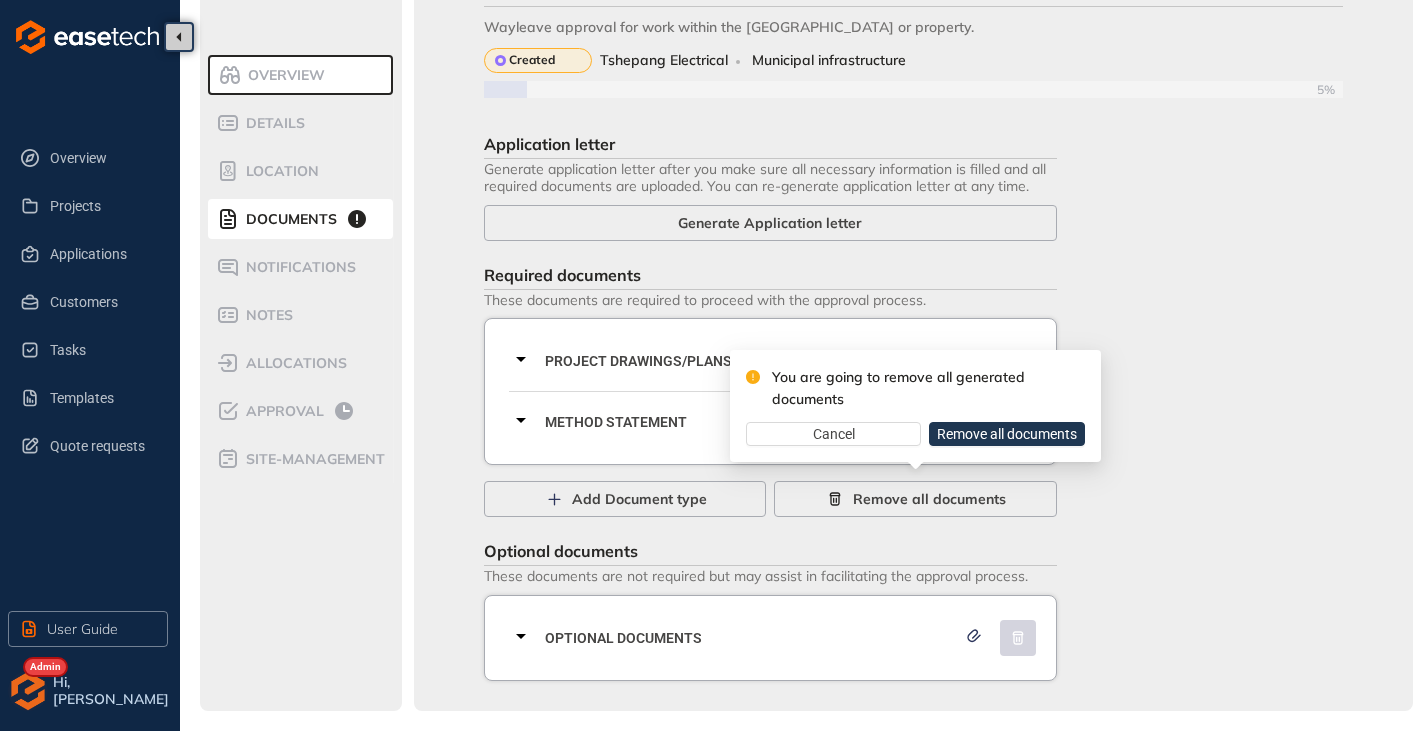 click on "Remove all documents" at bounding box center [1007, 434] 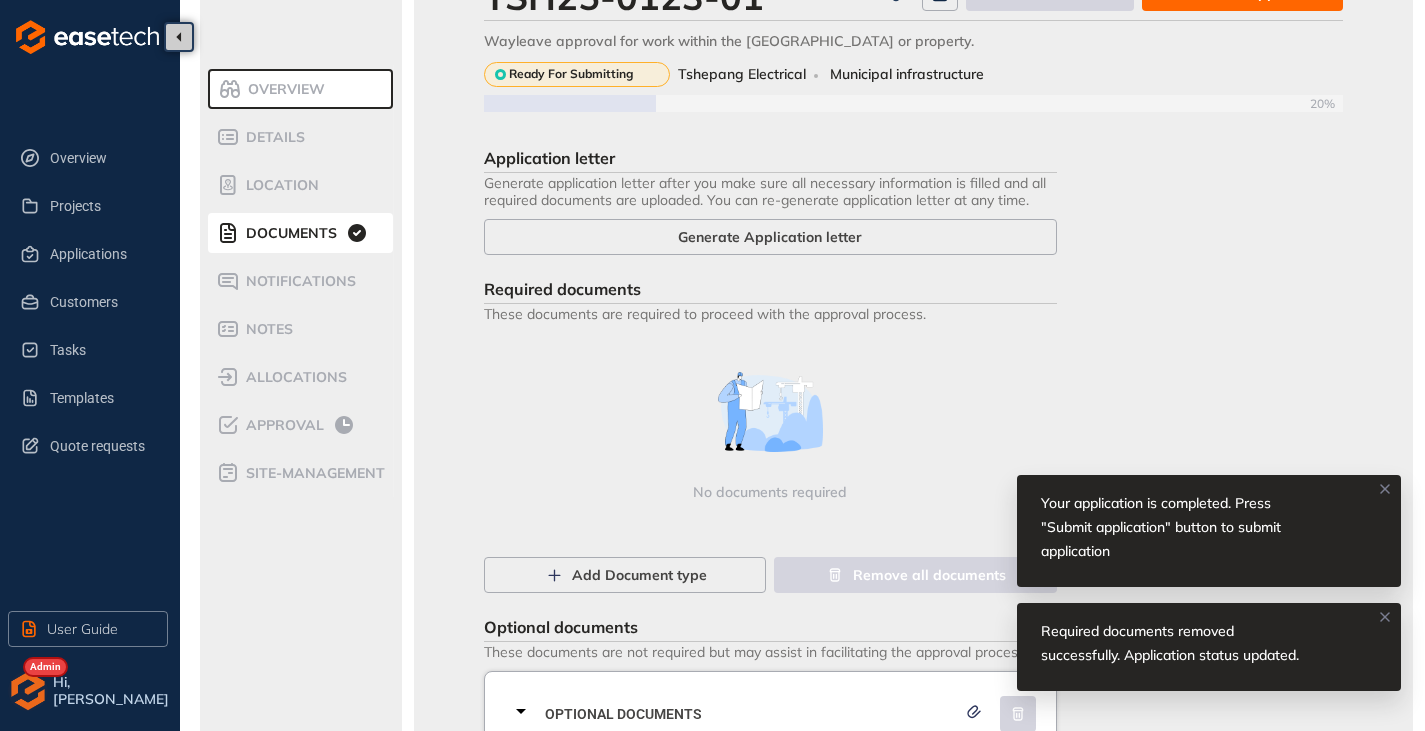 scroll, scrollTop: 0, scrollLeft: 0, axis: both 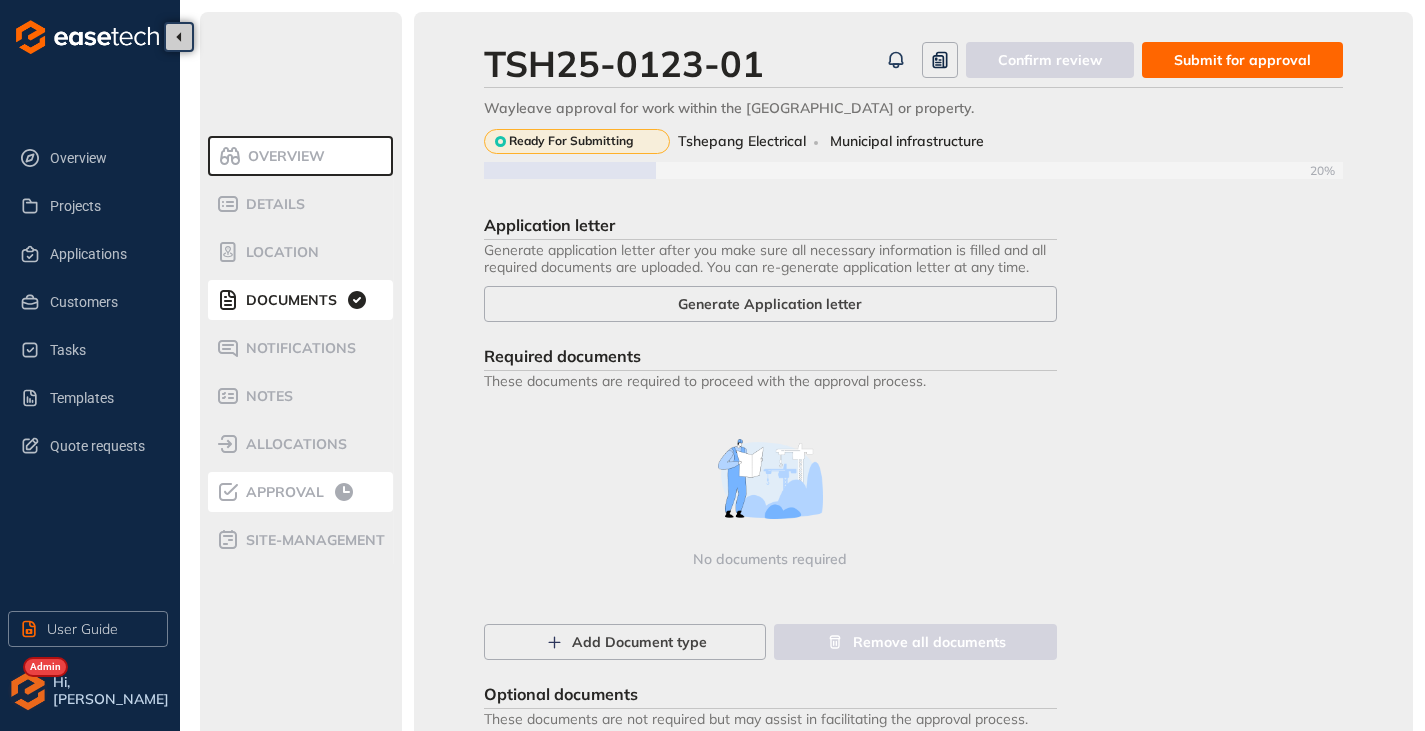 click on "Approval" at bounding box center (282, 492) 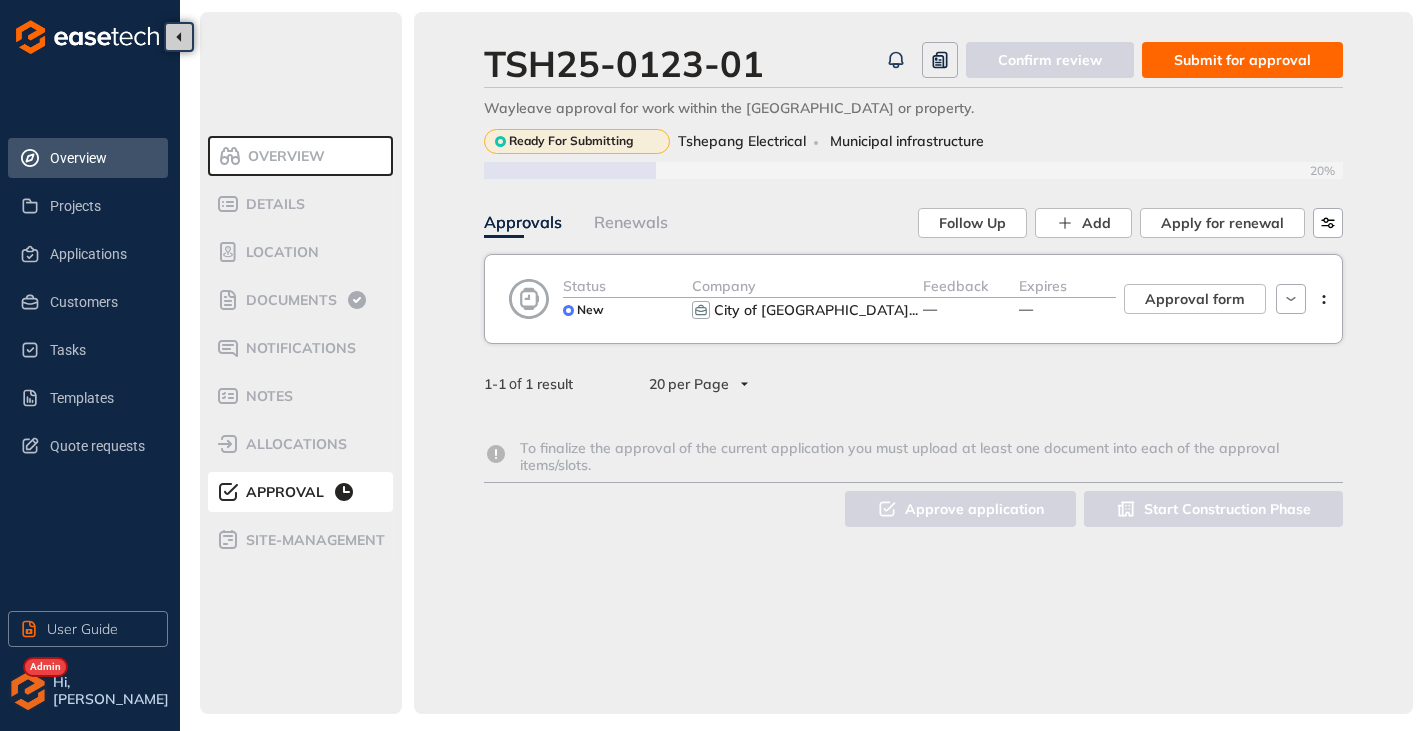 click on "Overview" at bounding box center [101, 158] 